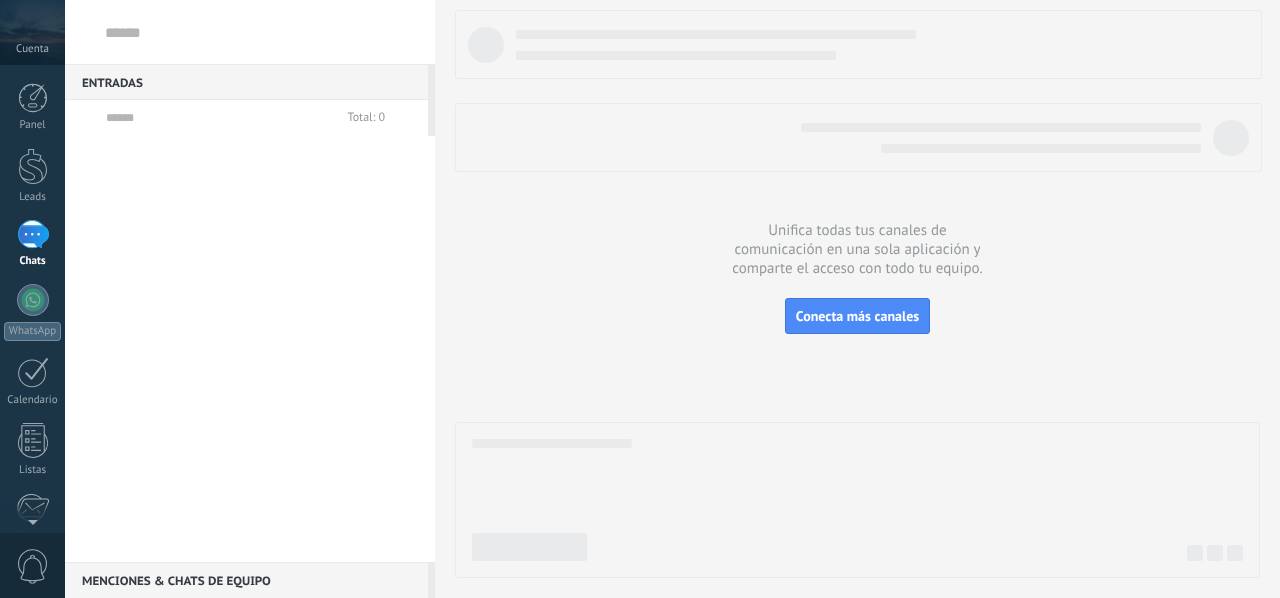 scroll, scrollTop: 0, scrollLeft: 0, axis: both 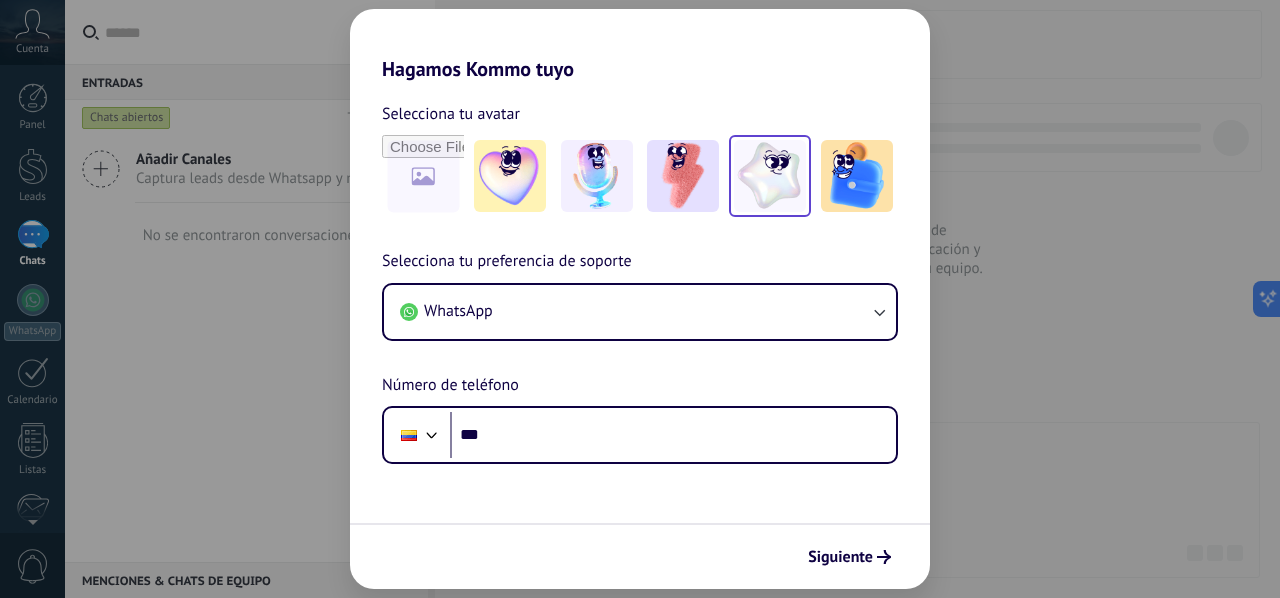 click at bounding box center [770, 176] 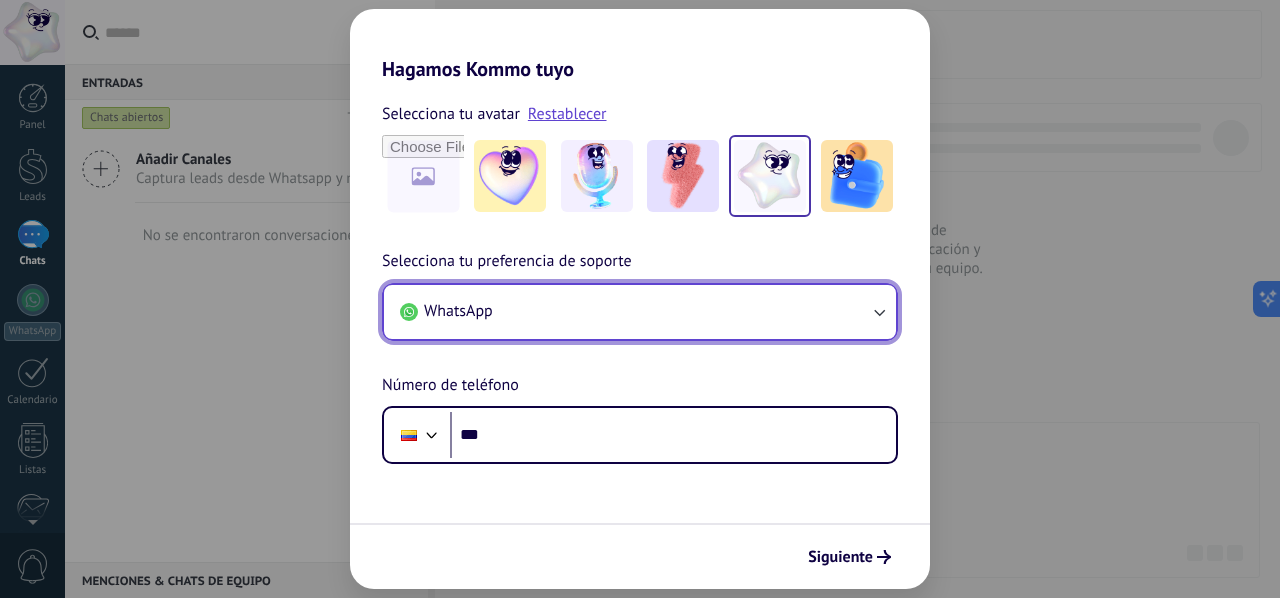 click on "WhatsApp" at bounding box center [458, 311] 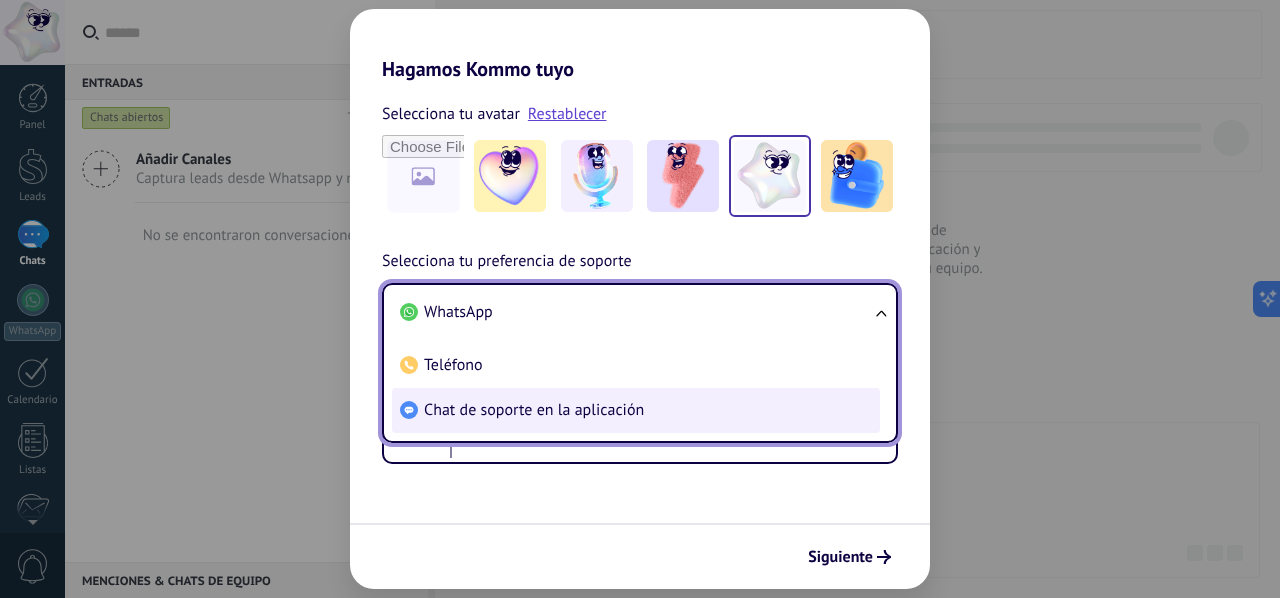 click on "Chat de soporte en la aplicación" at bounding box center [636, 410] 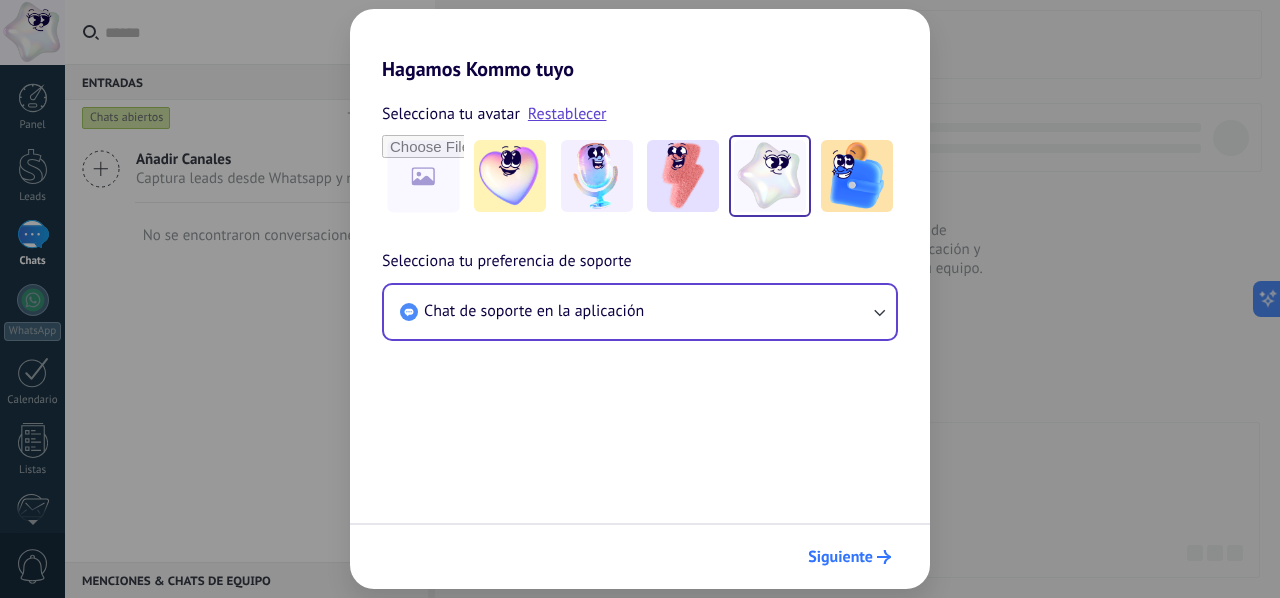 click on "Siguiente" at bounding box center [840, 557] 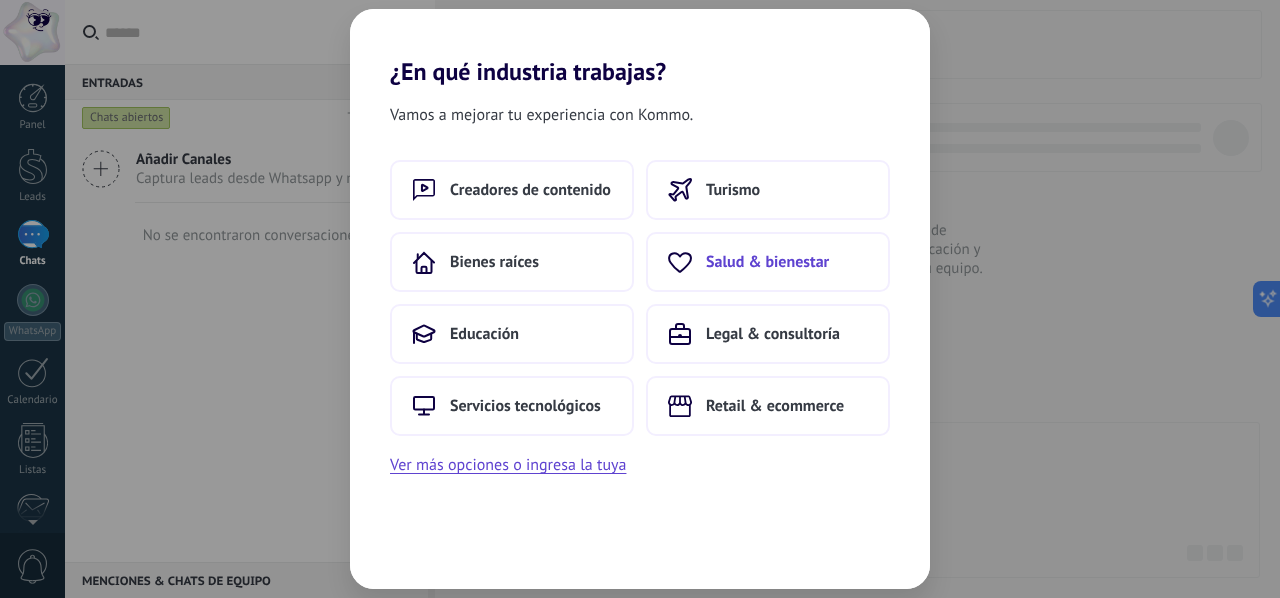 click on "Salud & bienestar" at bounding box center [767, 262] 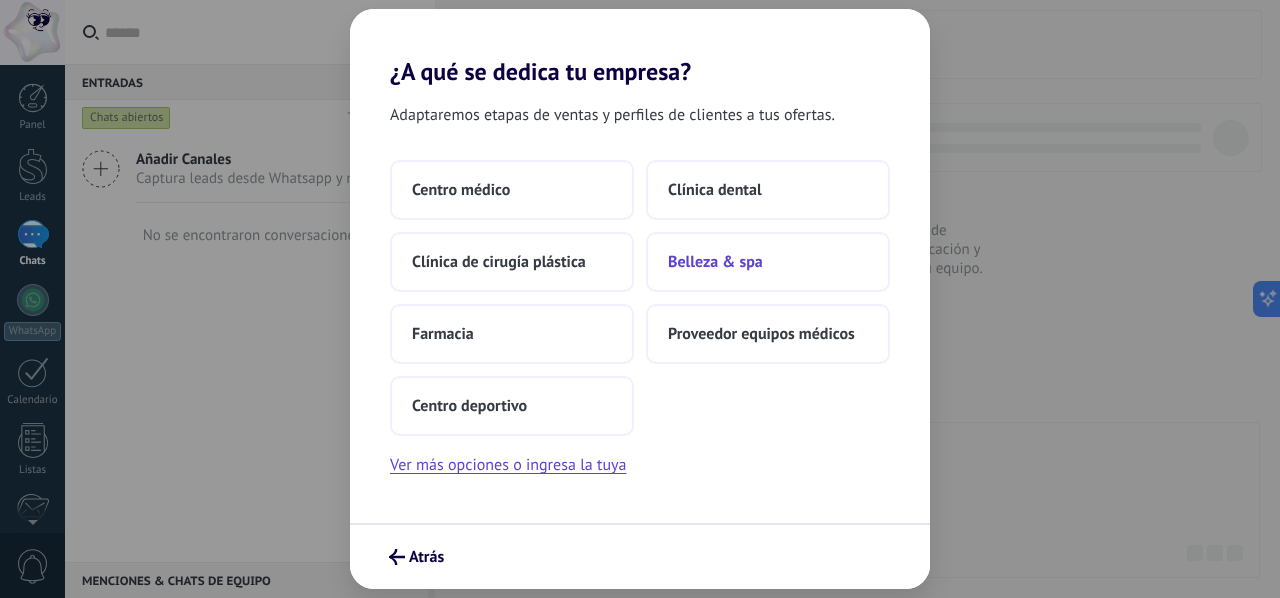 click on "Belleza & spa" at bounding box center (715, 262) 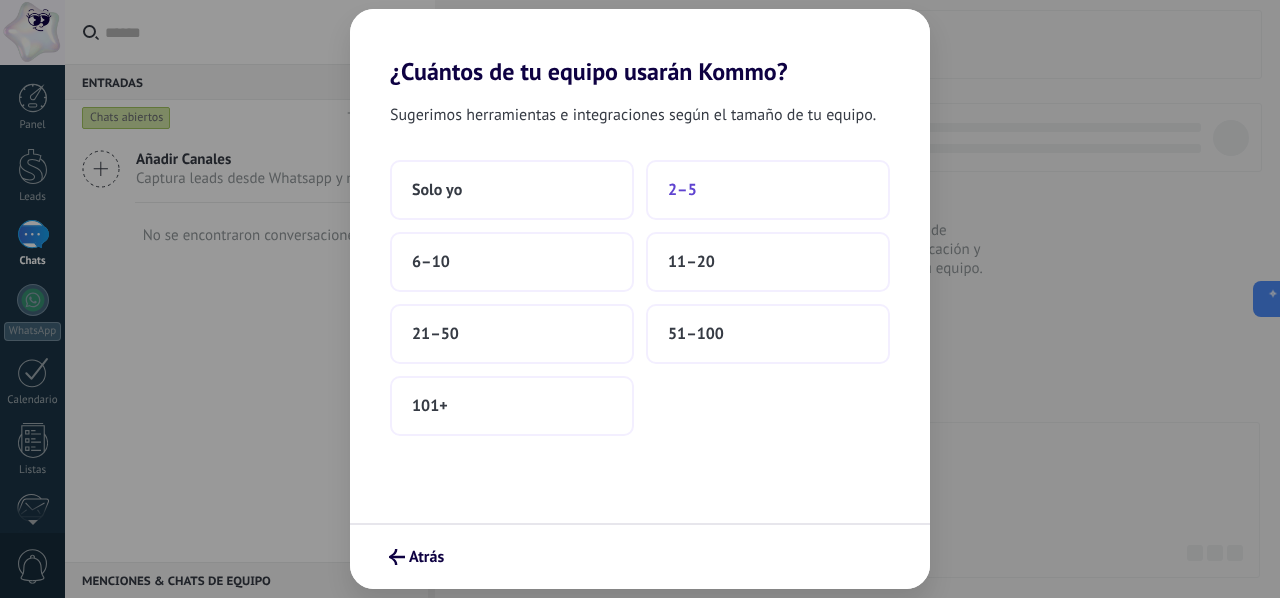 click on "2–5" at bounding box center [682, 190] 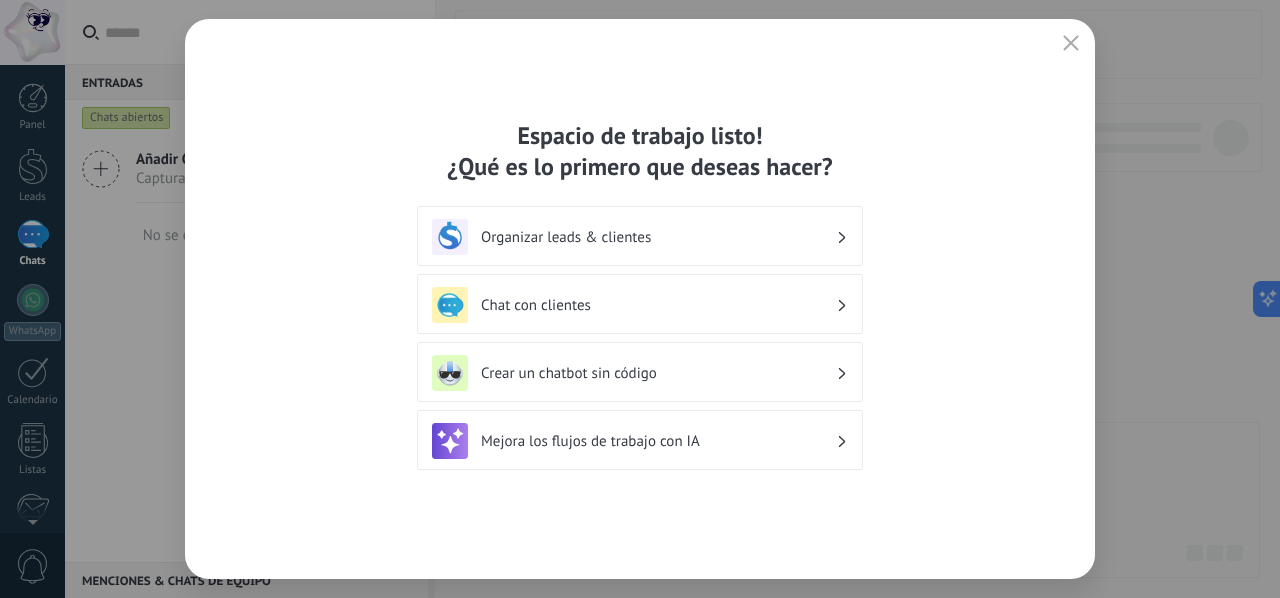 click on "Organizar leads & clientes" at bounding box center [658, 237] 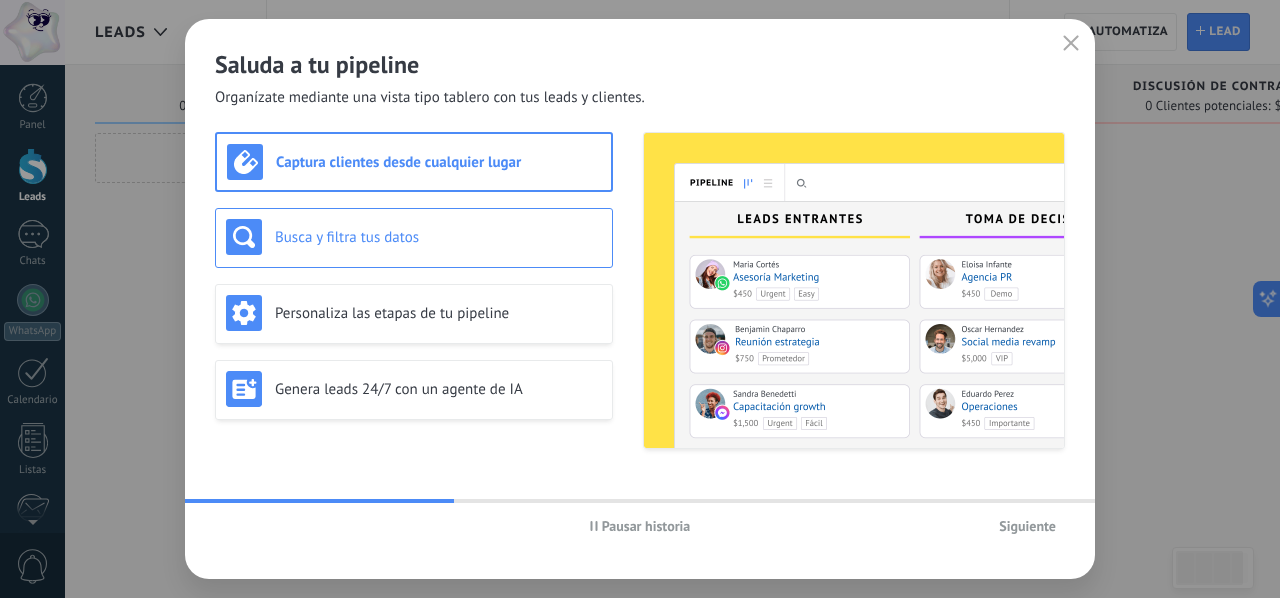 click on "Busca y filtra tus datos" at bounding box center (414, 238) 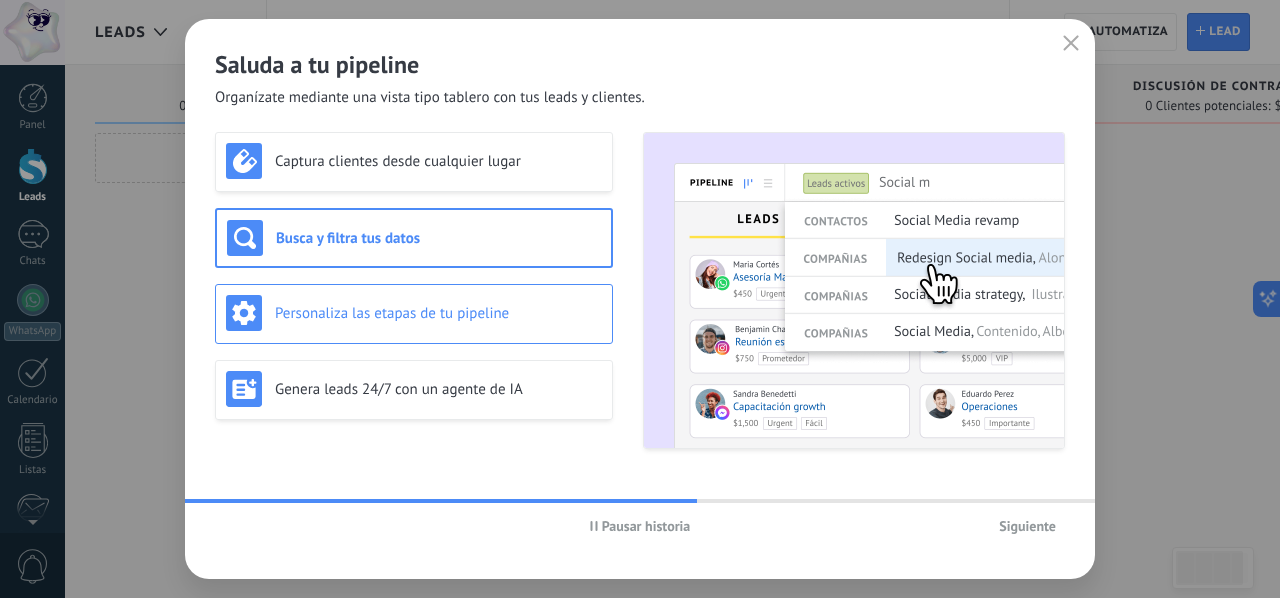 click on "Personaliza las etapas de tu pipeline" at bounding box center [414, 313] 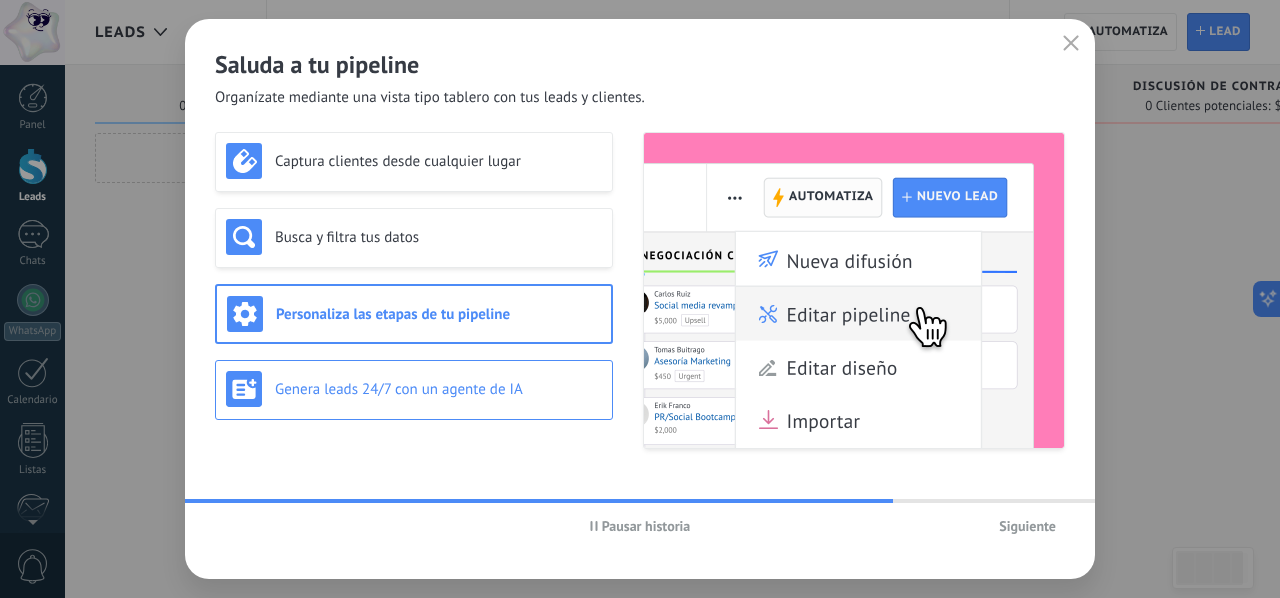 click on "Genera leads 24/7 con un agente de IA" at bounding box center (438, 389) 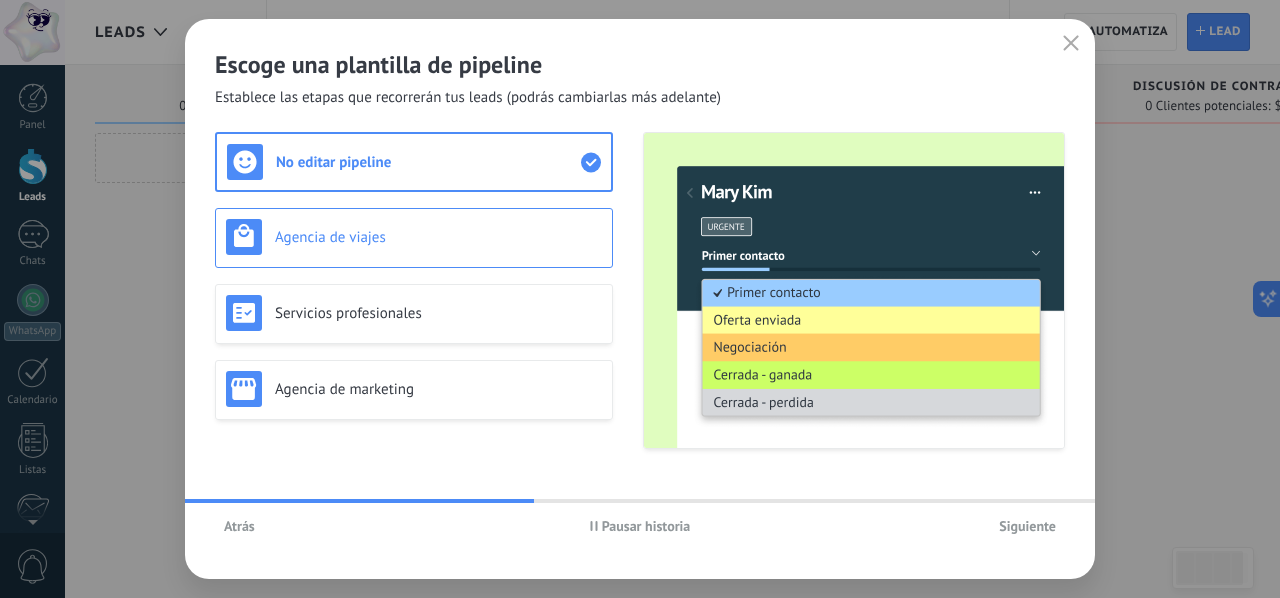click on "Agencia de viajes" at bounding box center (414, 237) 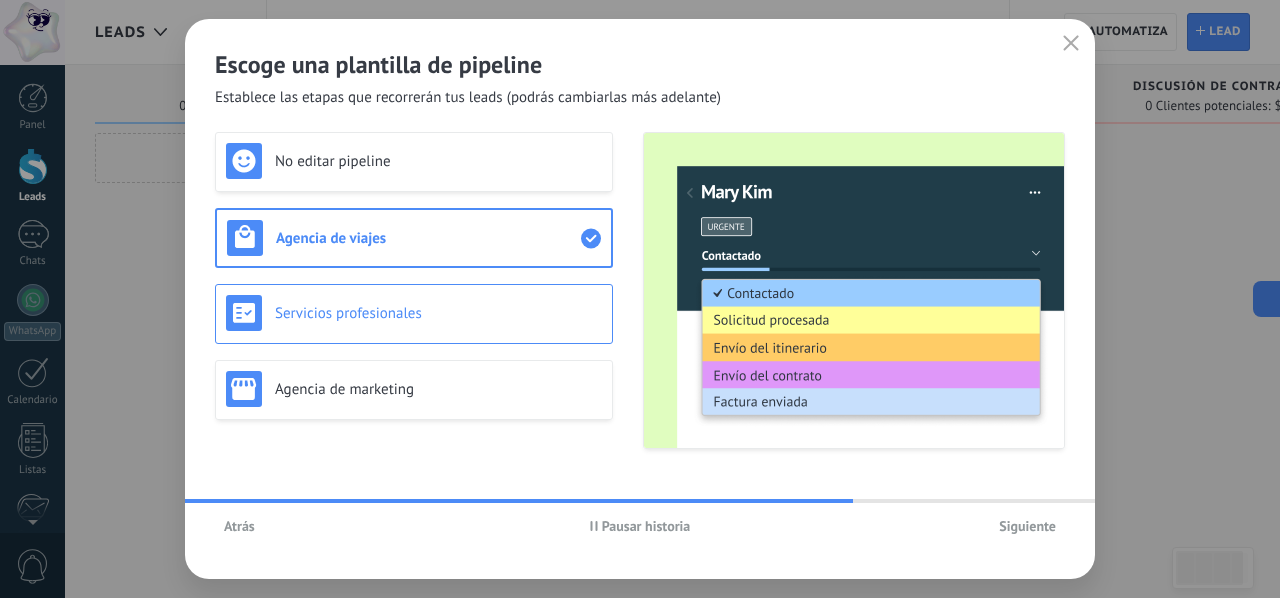 click on "Servicios profesionales" at bounding box center [414, 314] 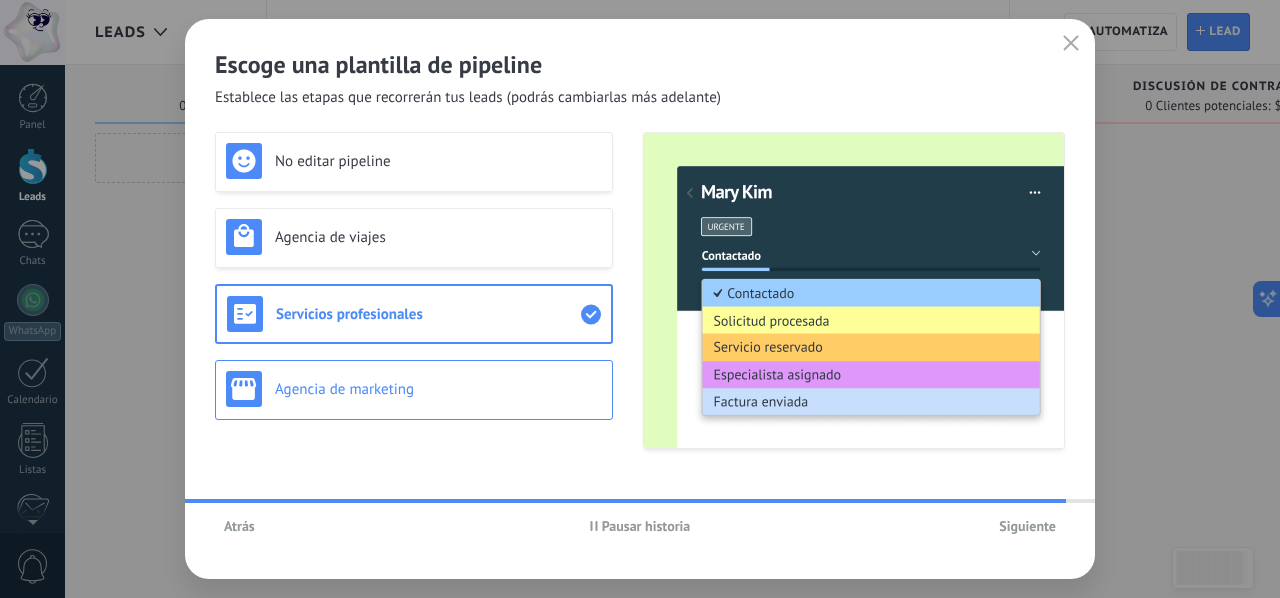 click on "Agencia de marketing" at bounding box center [438, 389] 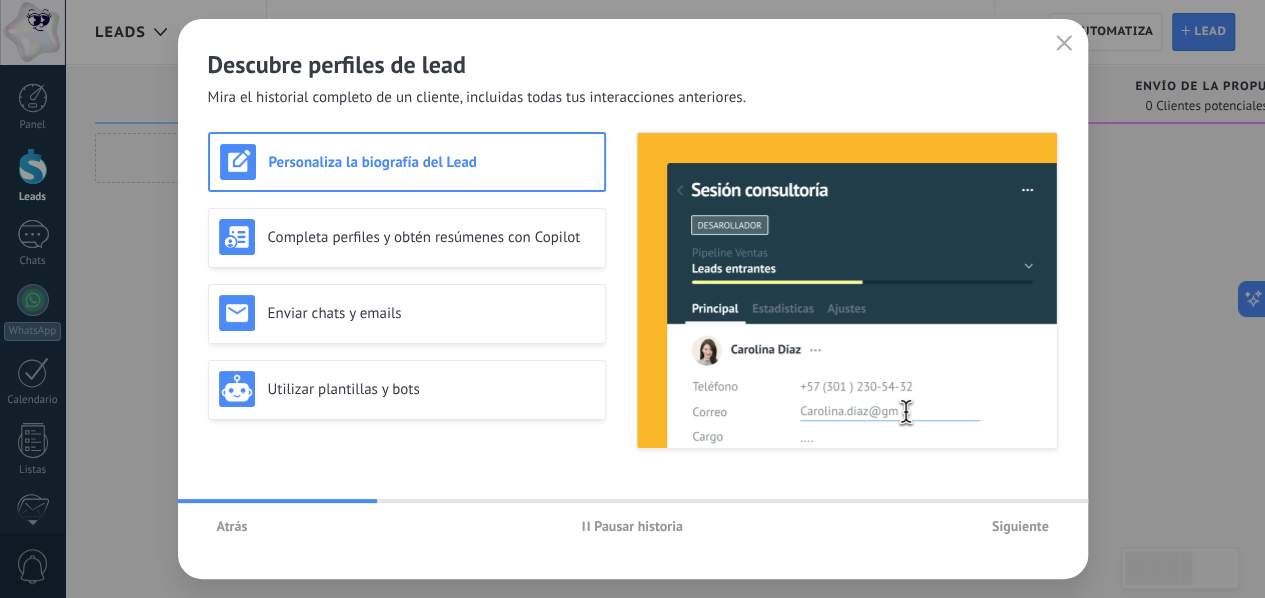 click on "Pausar historia" at bounding box center (638, 526) 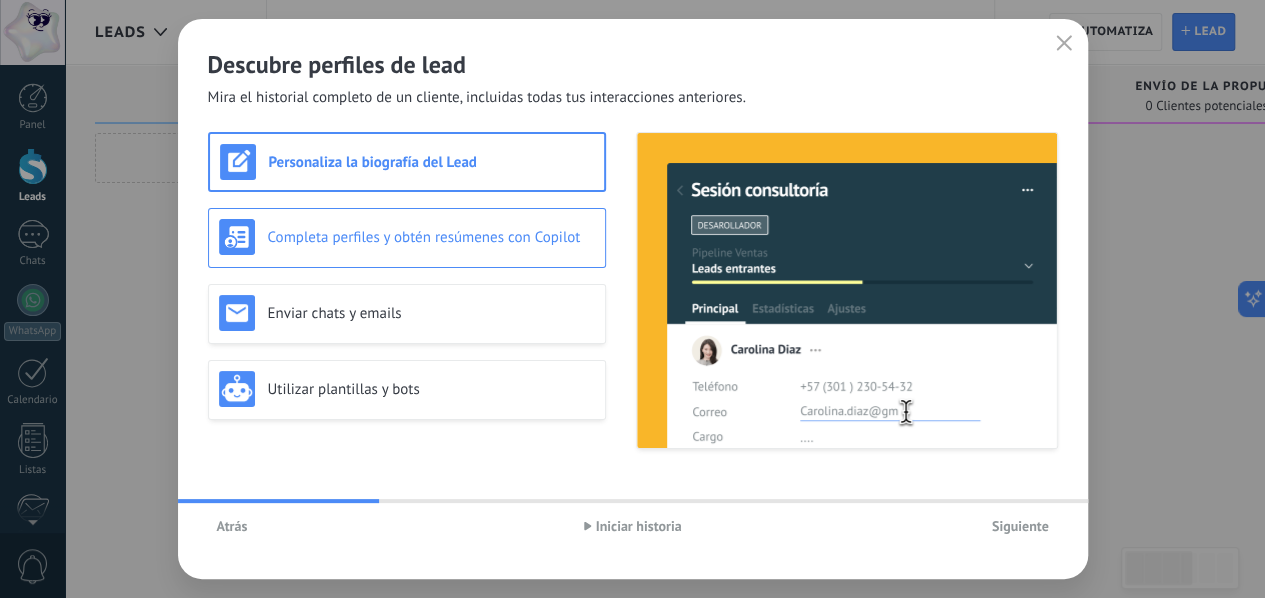 click on "Completa perfiles y obtén resúmenes con Copilot" at bounding box center [431, 237] 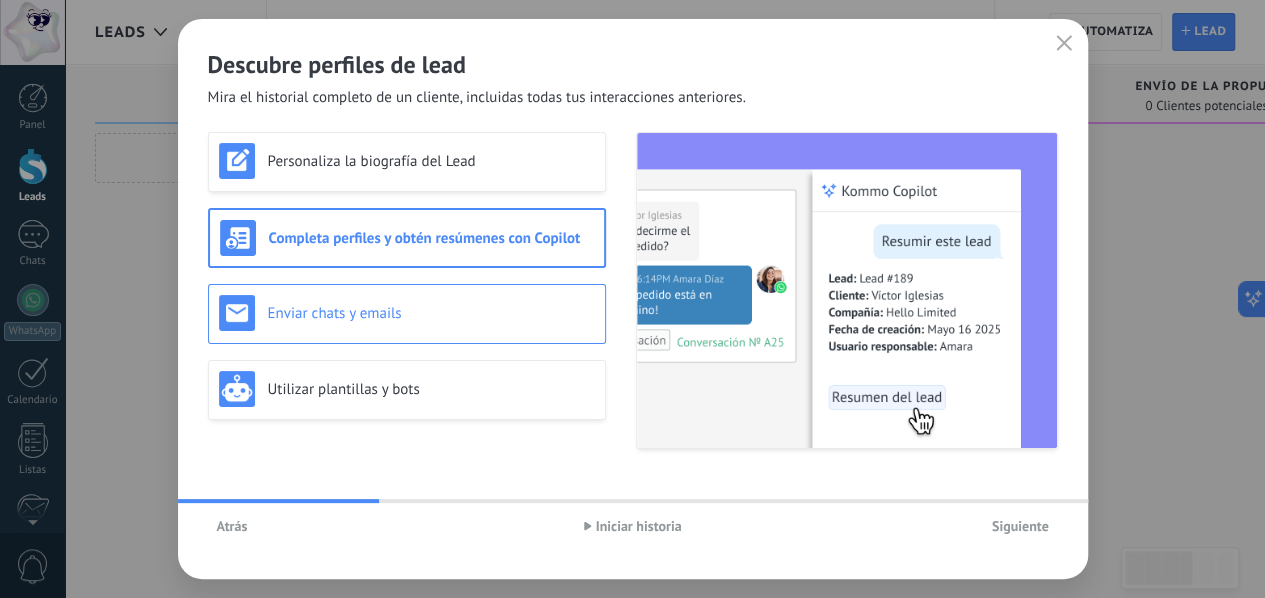 click on "Enviar chats y emails" at bounding box center [407, 313] 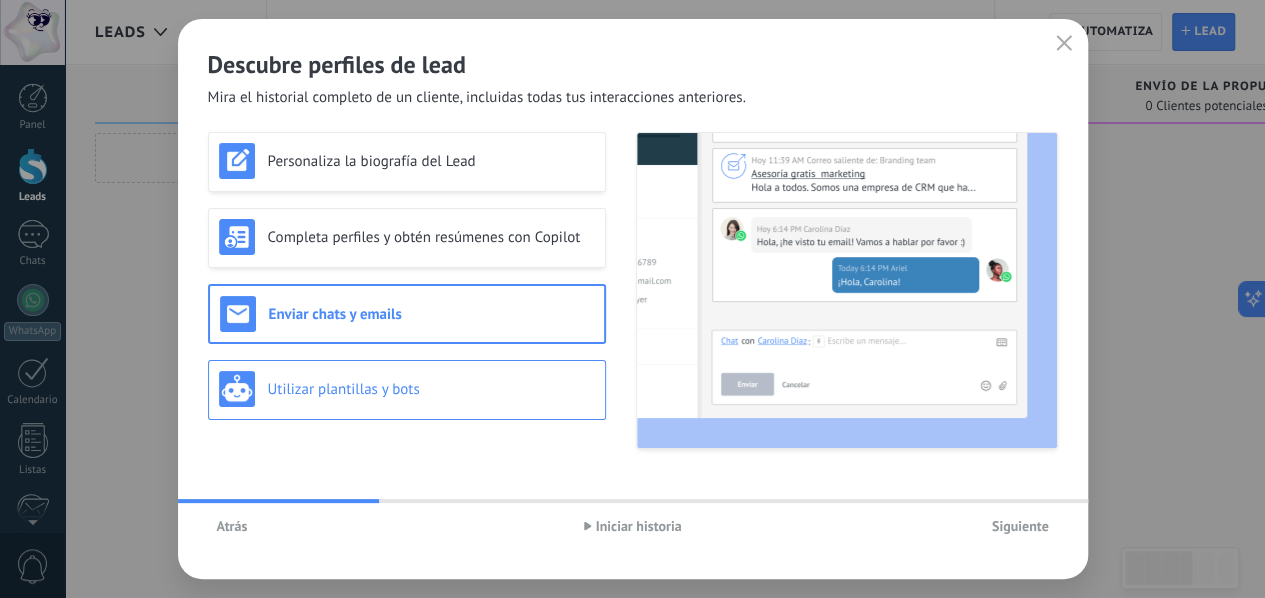 click on "Utilizar plantillas y bots" at bounding box center [407, 389] 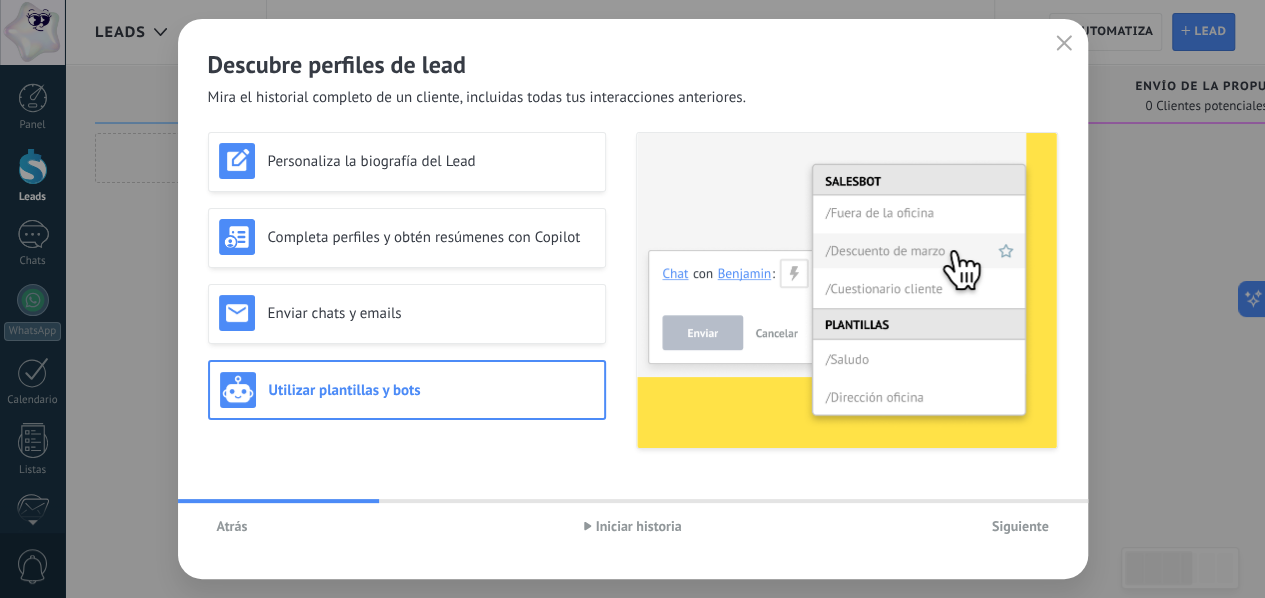 click on "Atrás Iniciar historia Siguiente" at bounding box center (633, 526) 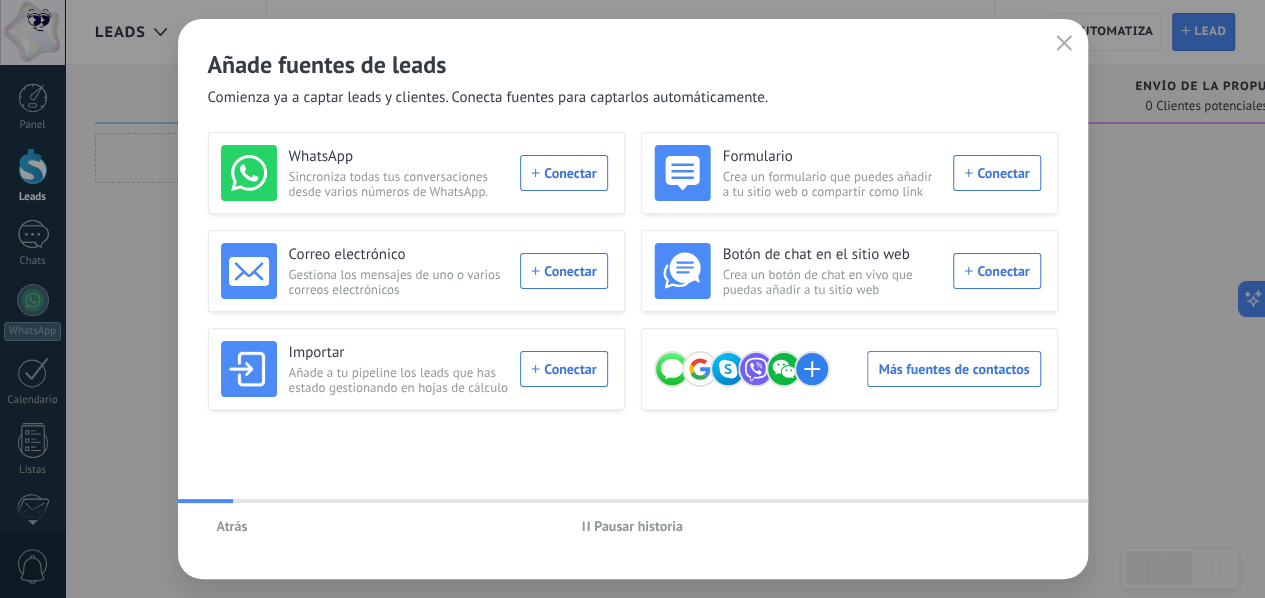 click on "Pausar historia" at bounding box center [638, 526] 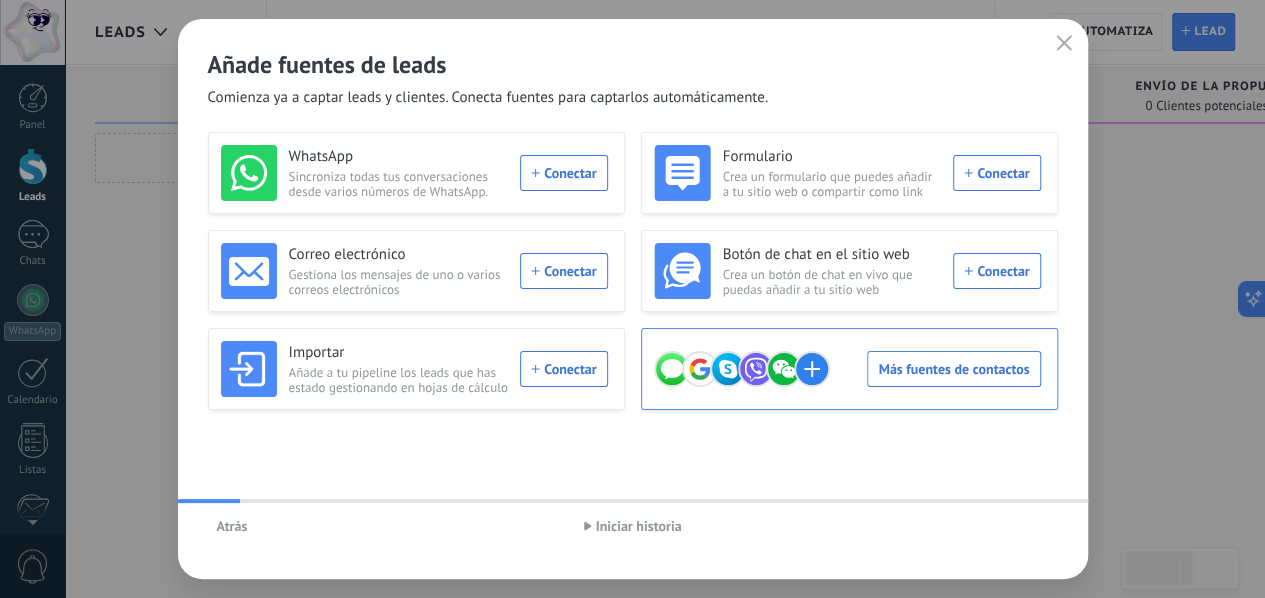 click on "Más fuentes de contactos" at bounding box center (847, 369) 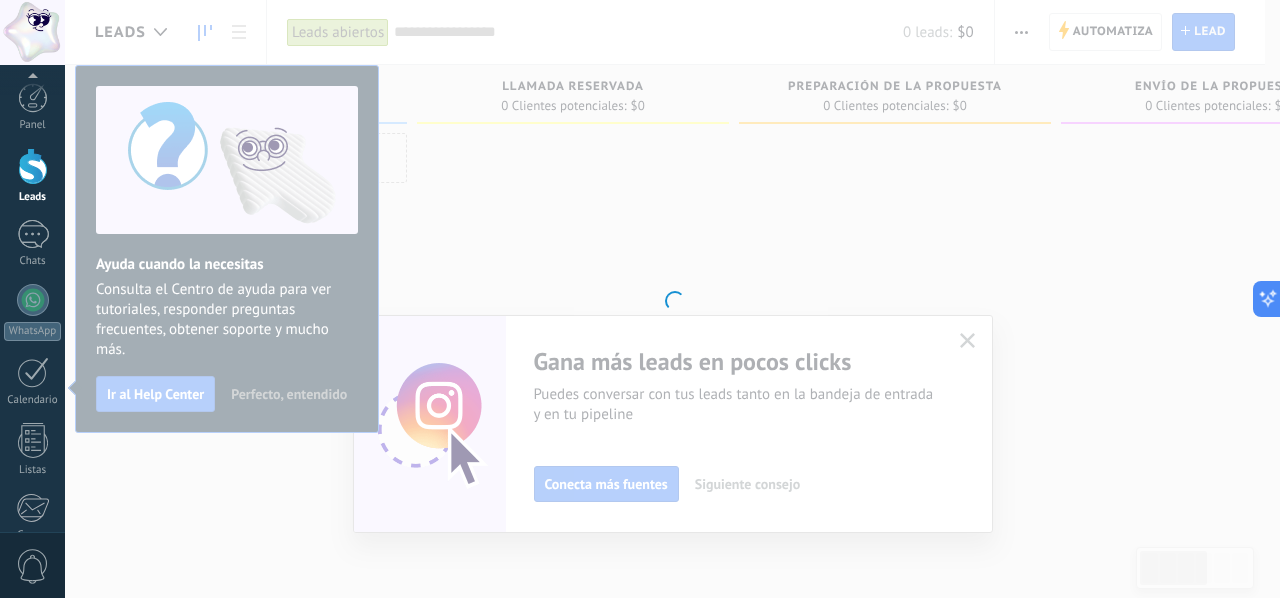 scroll, scrollTop: 232, scrollLeft: 0, axis: vertical 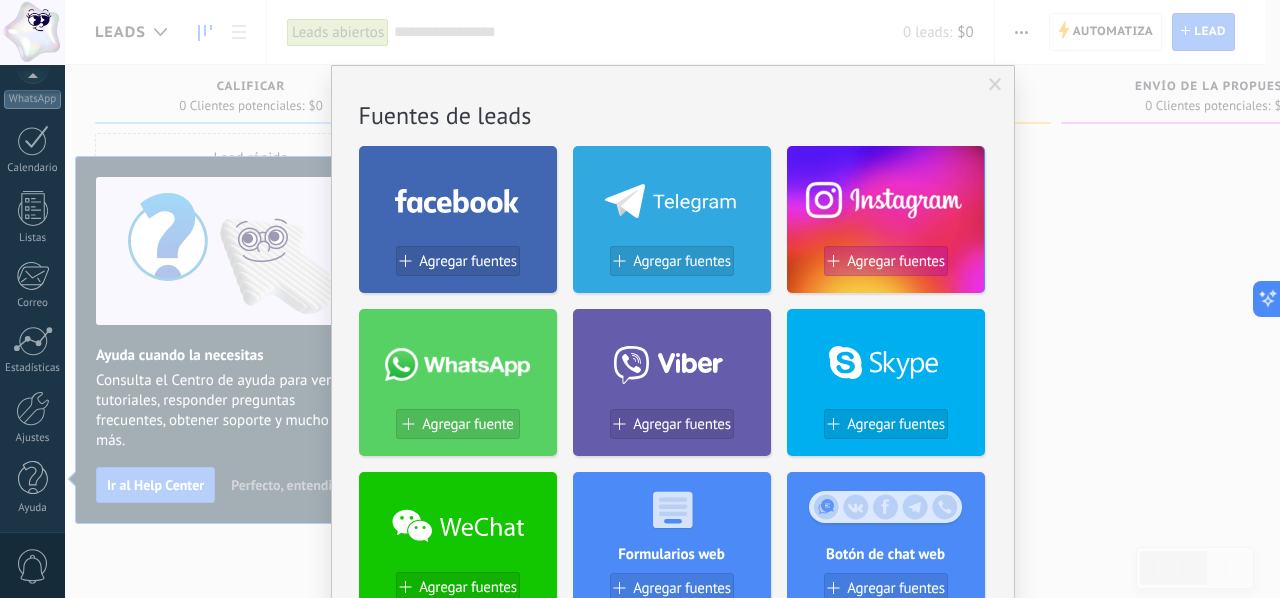 click on "Agregar fuentes" at bounding box center [896, 261] 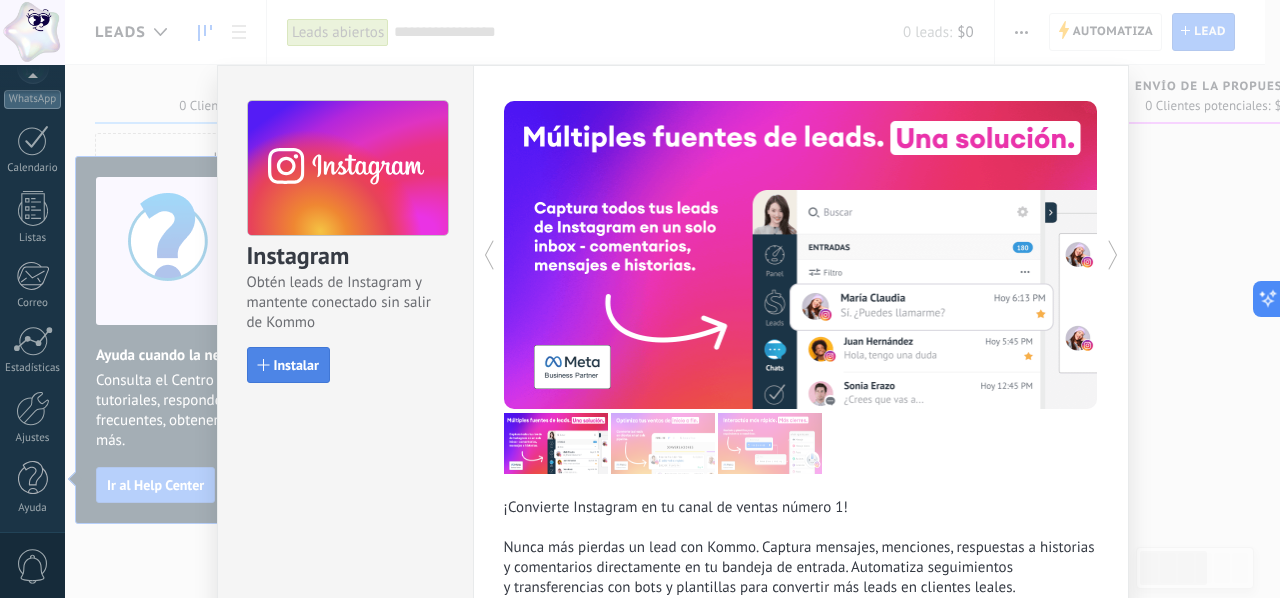 click on "Instalar" at bounding box center [288, 365] 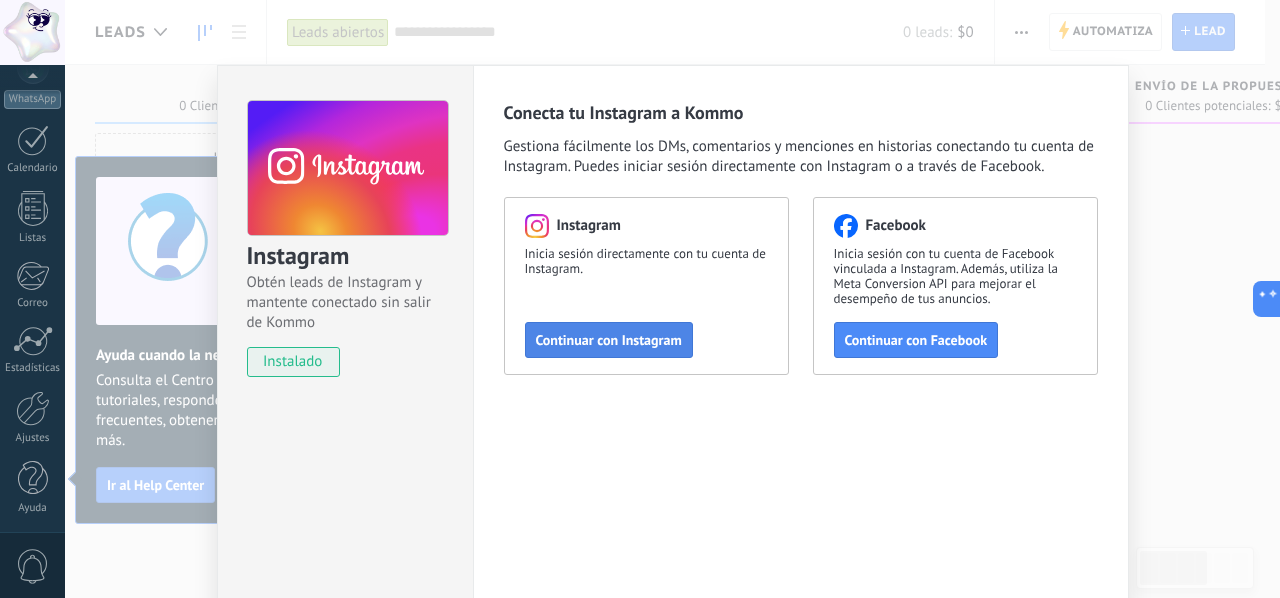 click on "Continuar con Instagram" at bounding box center [609, 340] 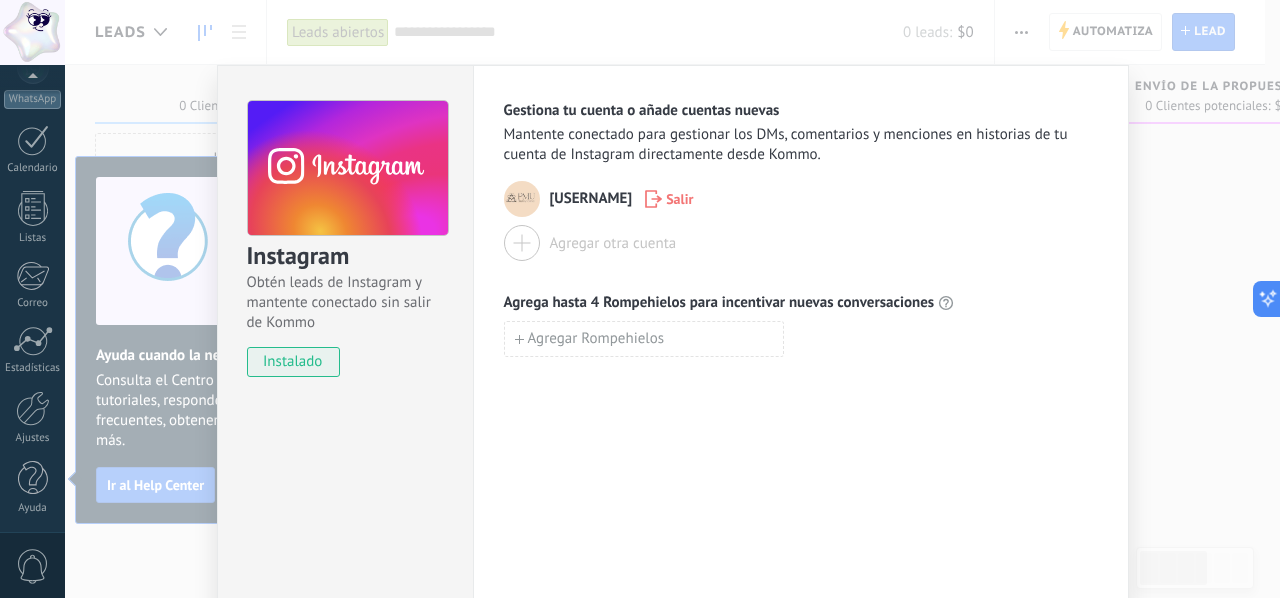 click at bounding box center (522, 243) 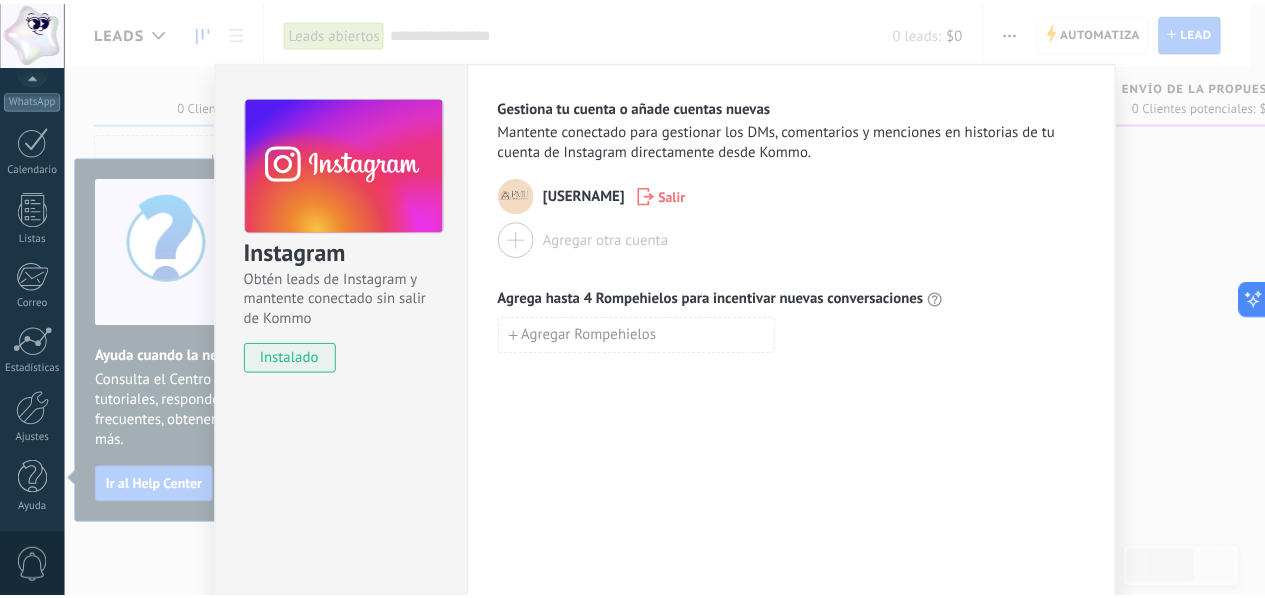 scroll, scrollTop: 0, scrollLeft: 0, axis: both 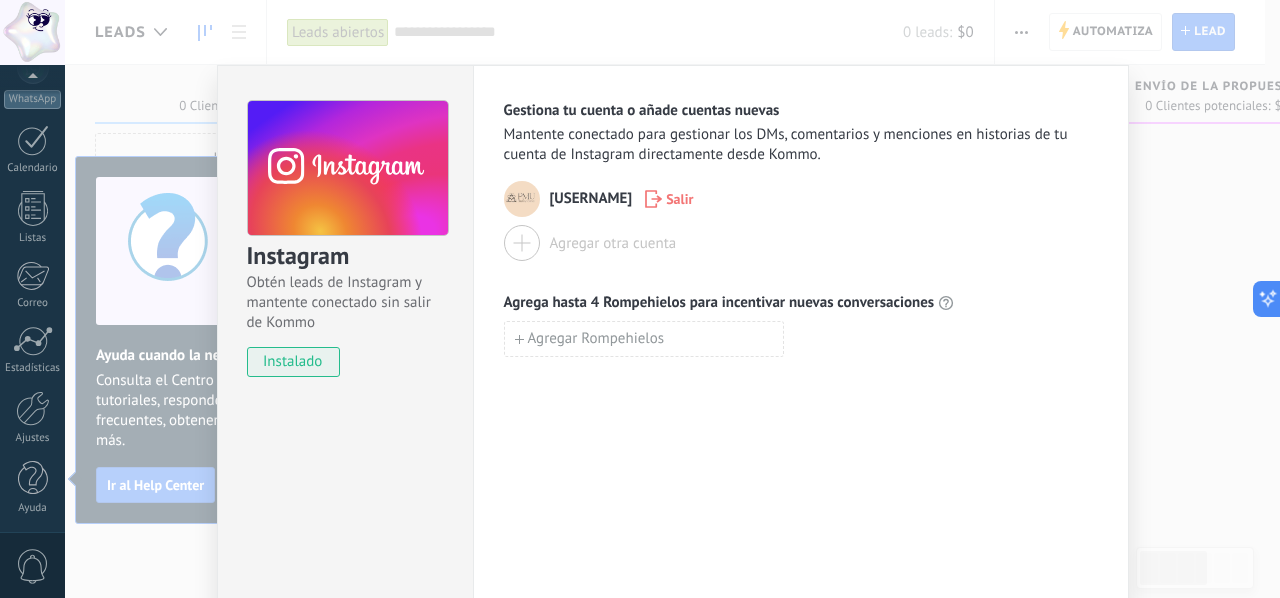 click on "Instagram Obtén leads de Instagram y mantente conectado sin salir de Kommo instalado Gestiona tu cuenta o añade cuentas nuevas Mantente conectado para gestionar los DMs, comentarios y menciones en historias de tu cuenta de Instagram directamente desde Kommo. [USERNAME] Salir Agregar otra cuenta Agrega hasta 4 Rompehielos para incentivar nuevas conversaciones Agregar Rompehielos" at bounding box center [672, 299] 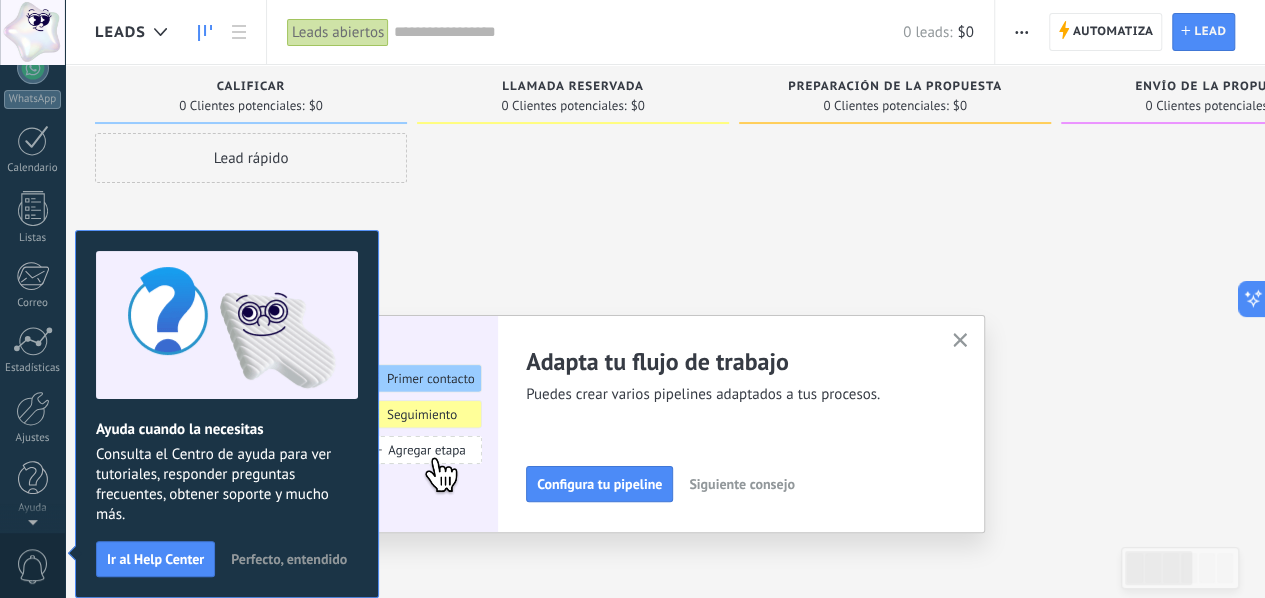 scroll, scrollTop: 0, scrollLeft: 0, axis: both 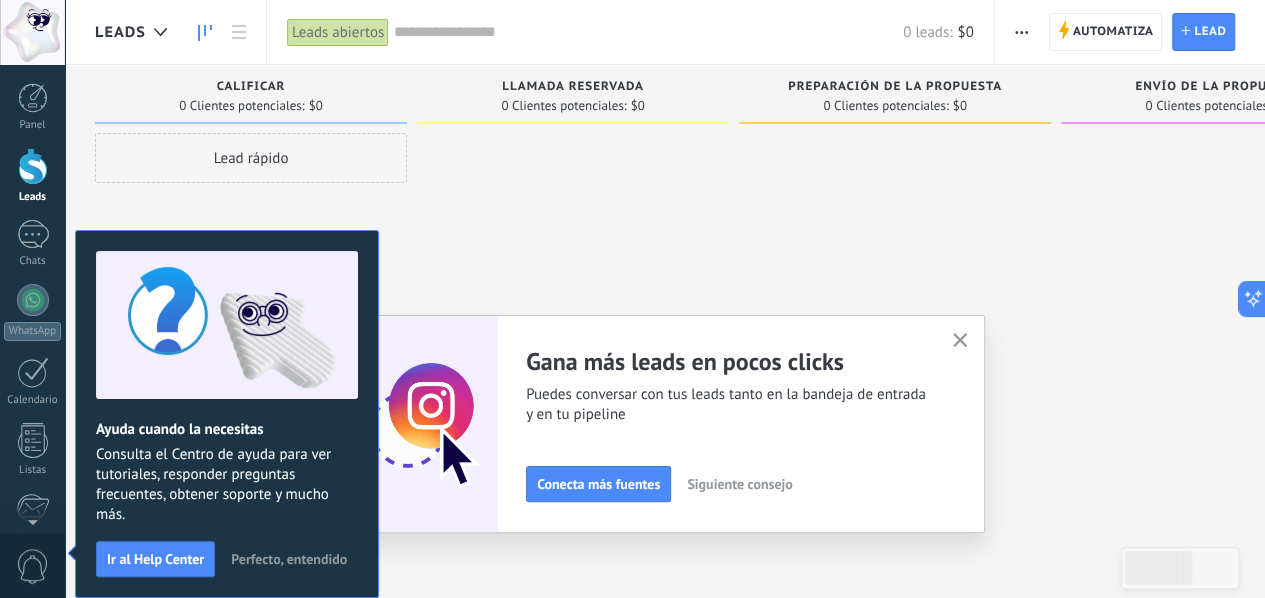 click on "Perfecto, entendido" at bounding box center (289, 559) 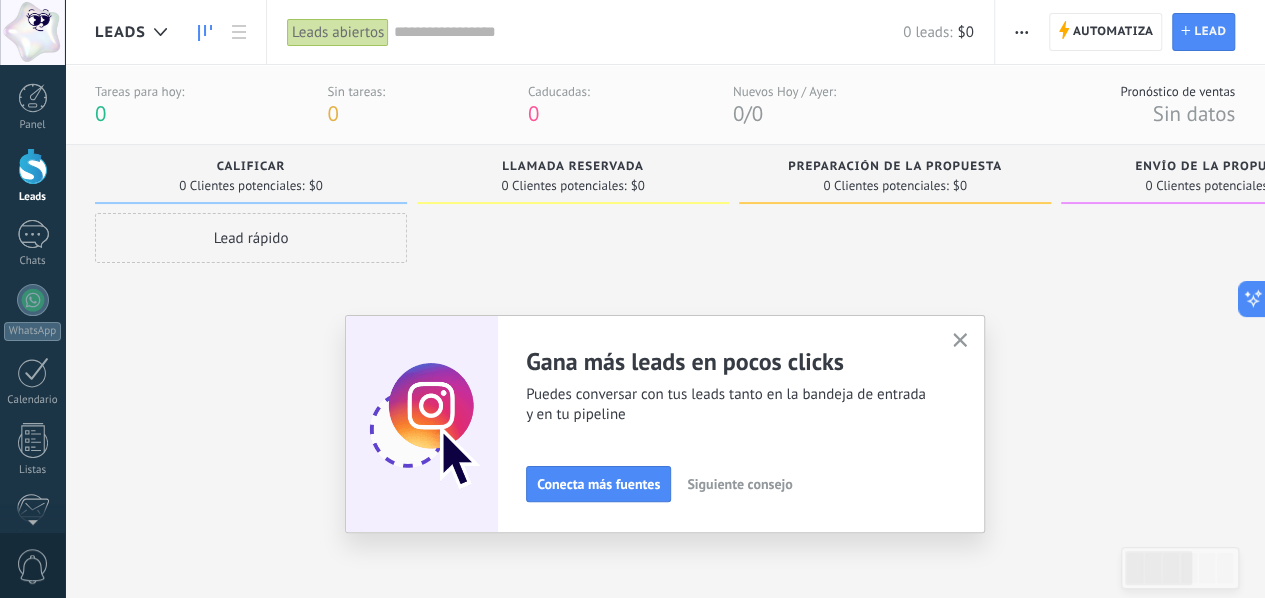 click on "Siguiente consejo" at bounding box center (375, 484) 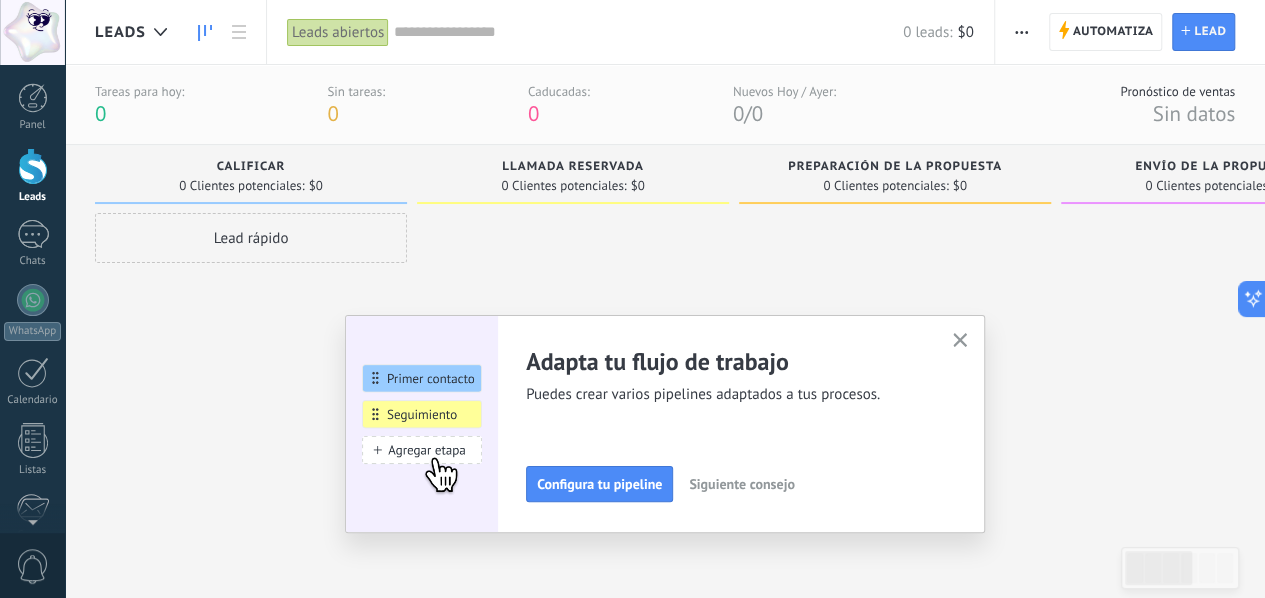 click on "Siguiente consejo" at bounding box center (741, 484) 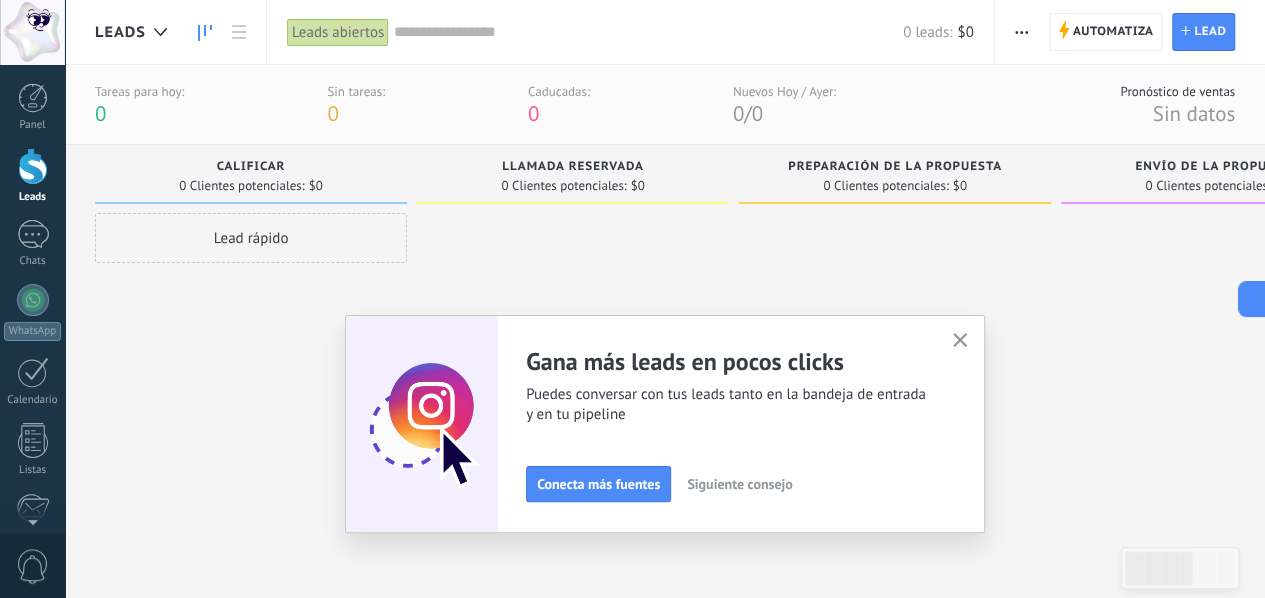click on "Siguiente consejo" at bounding box center (739, 484) 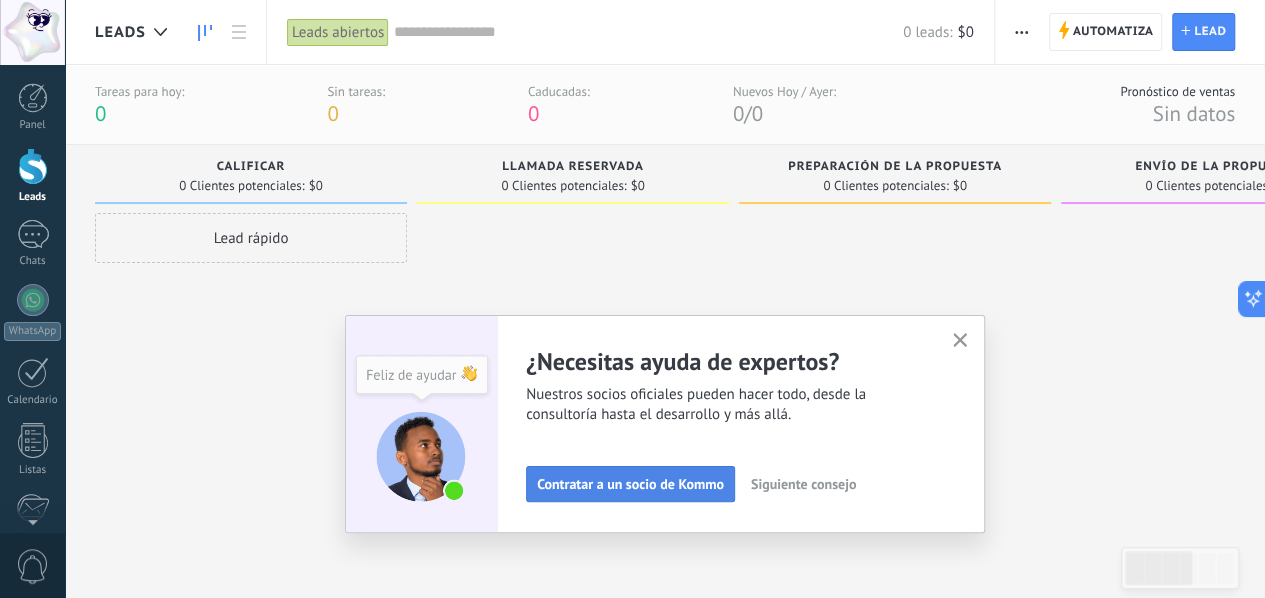 click on "Contratar a un socio de Kommo" at bounding box center [630, 484] 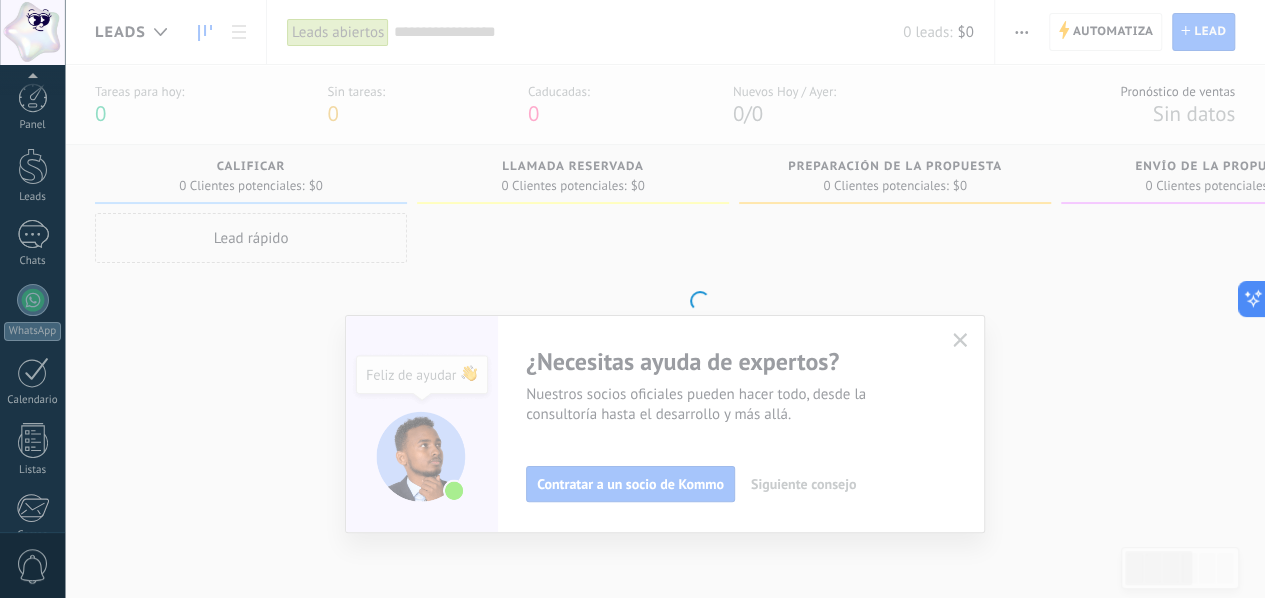 scroll, scrollTop: 232, scrollLeft: 0, axis: vertical 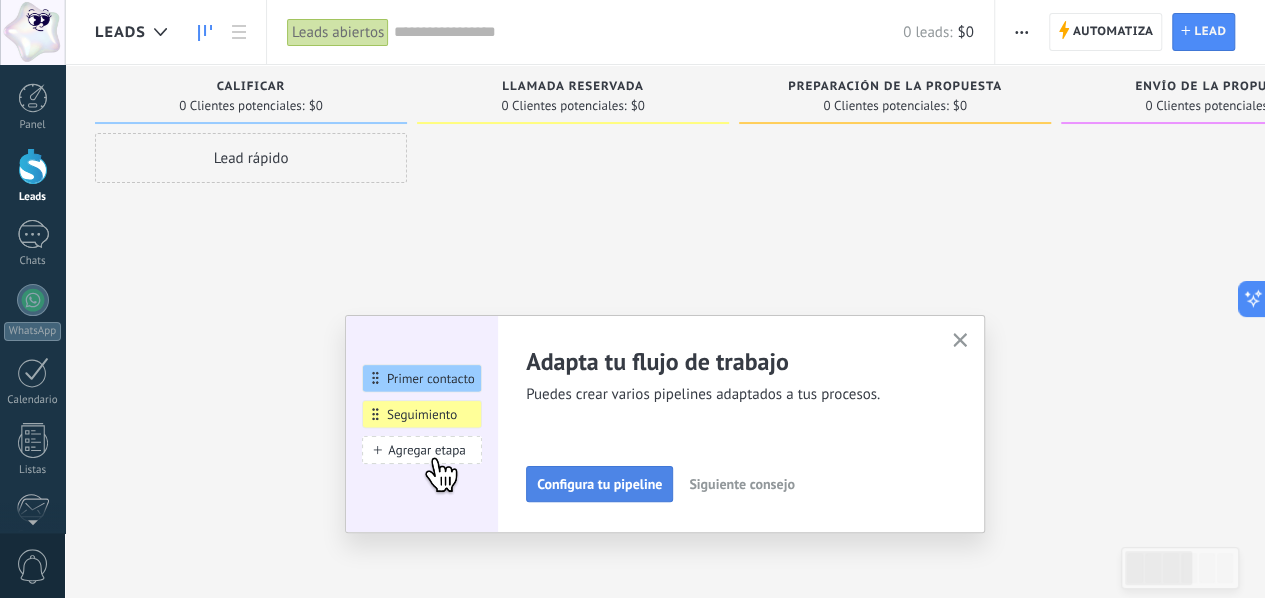 click on "Configura tu pipeline" at bounding box center [599, 484] 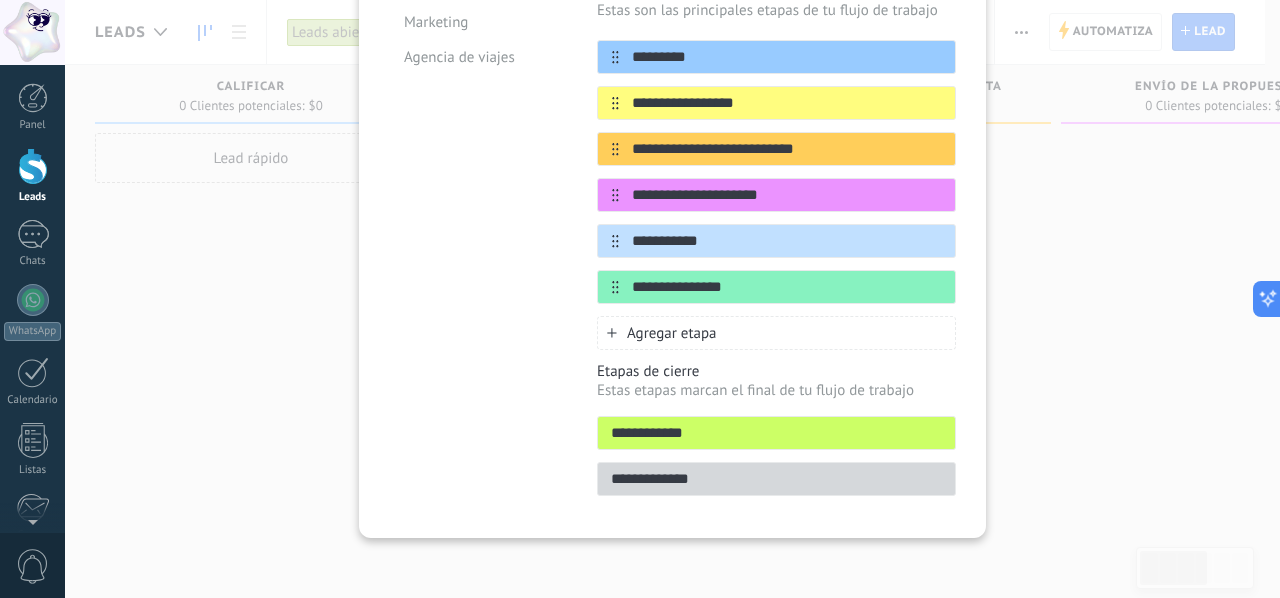 scroll, scrollTop: 0, scrollLeft: 0, axis: both 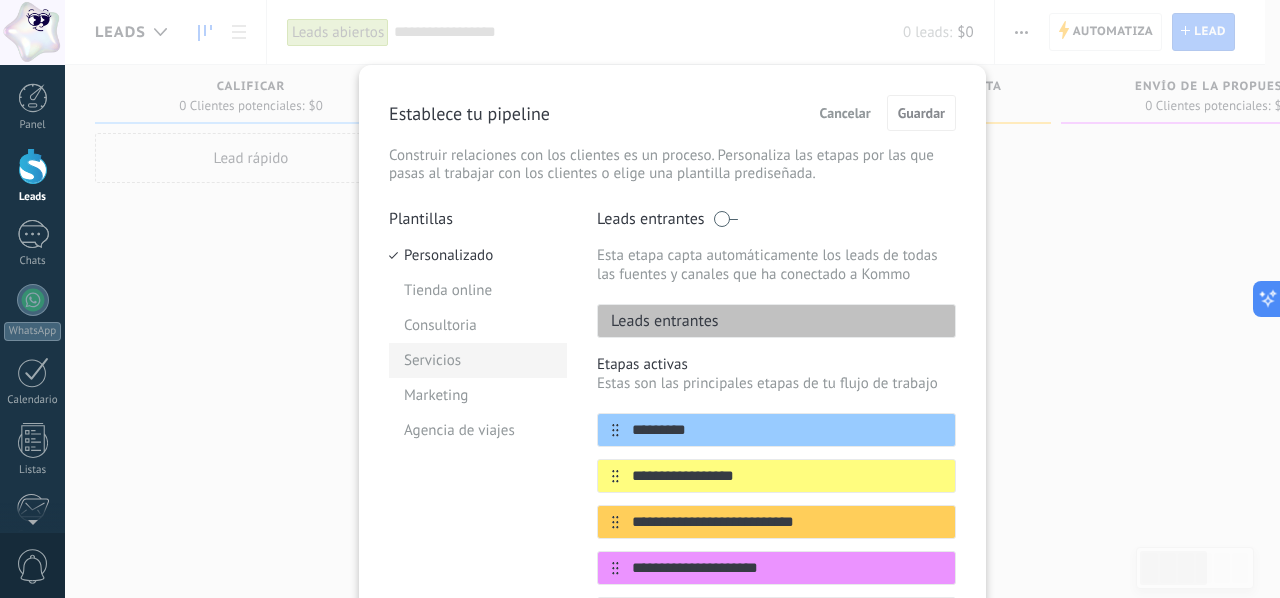 click on "Servicios" at bounding box center [478, 360] 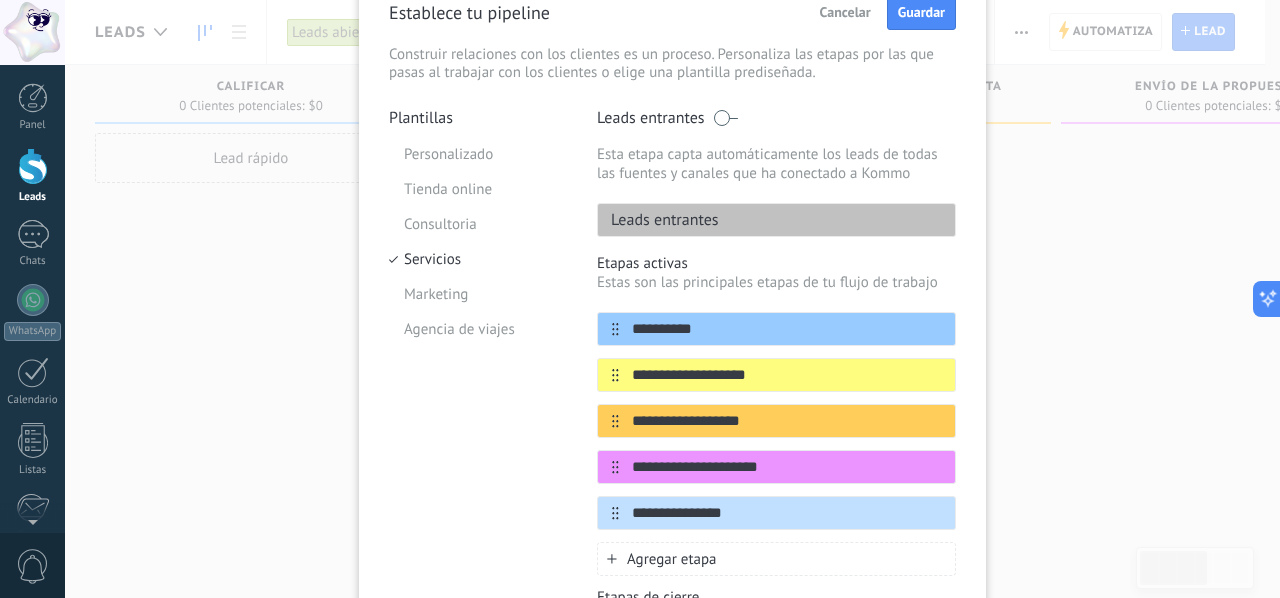 scroll, scrollTop: 200, scrollLeft: 0, axis: vertical 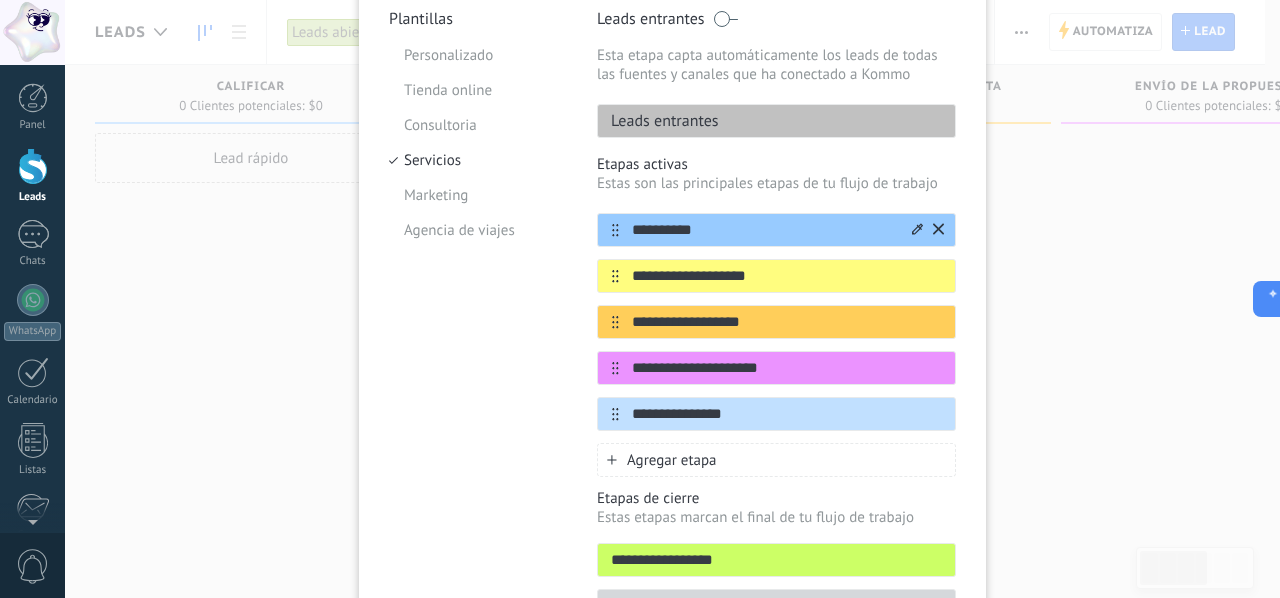 click on "**********" at bounding box center (764, 230) 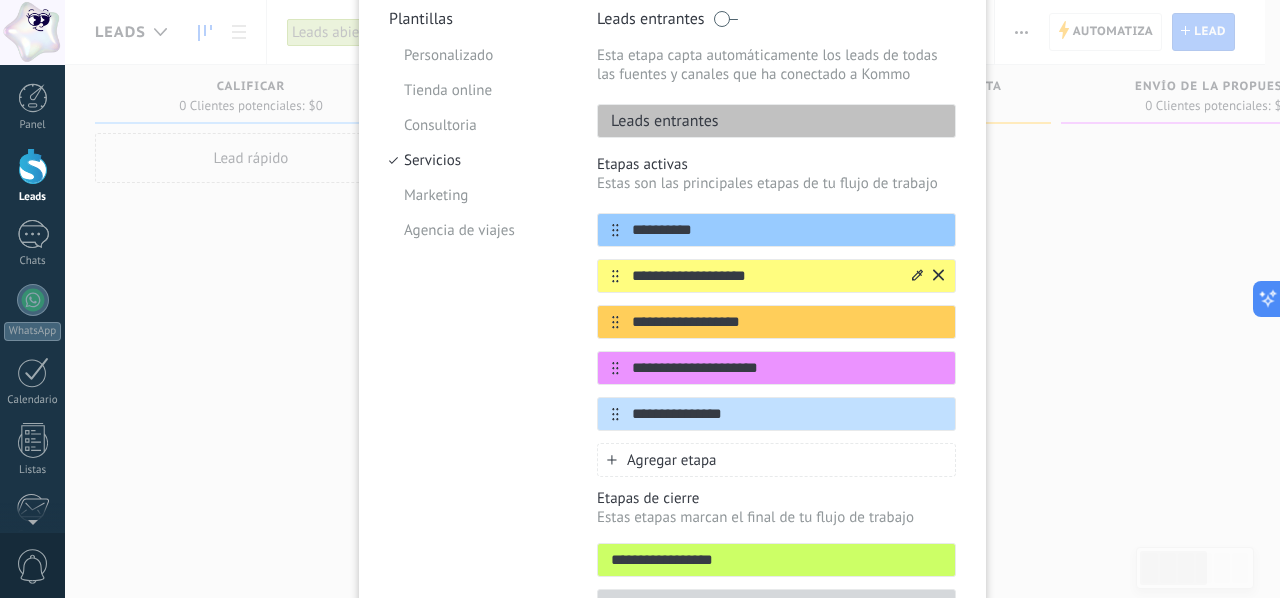 click on "**********" at bounding box center (764, 276) 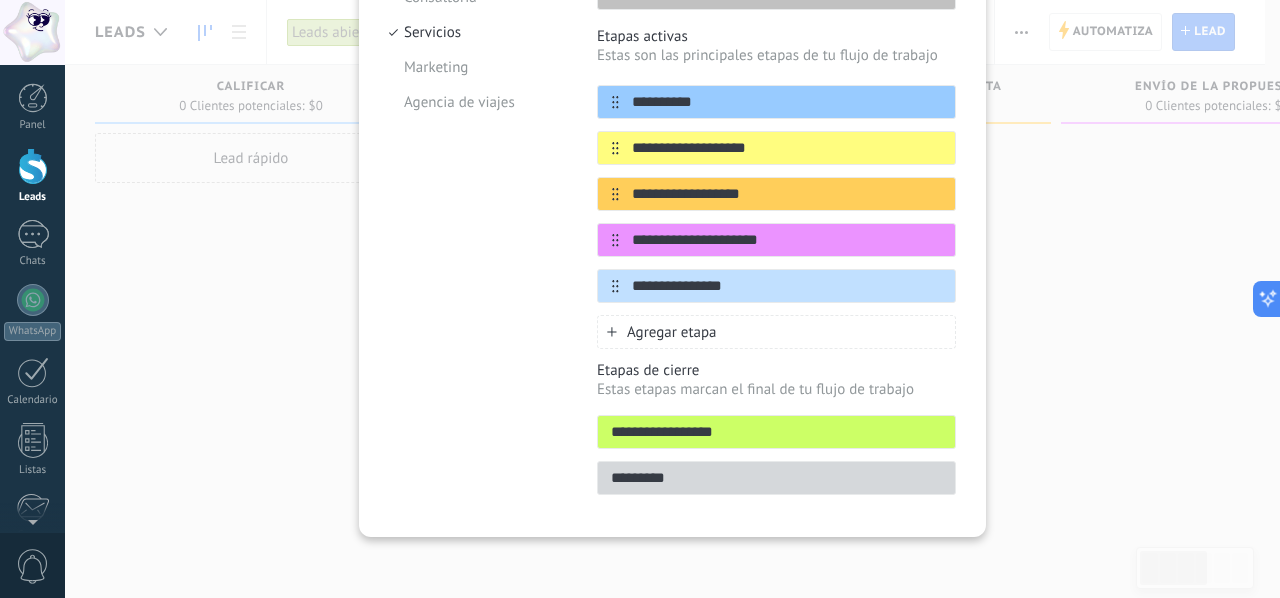 scroll, scrollTop: 0, scrollLeft: 0, axis: both 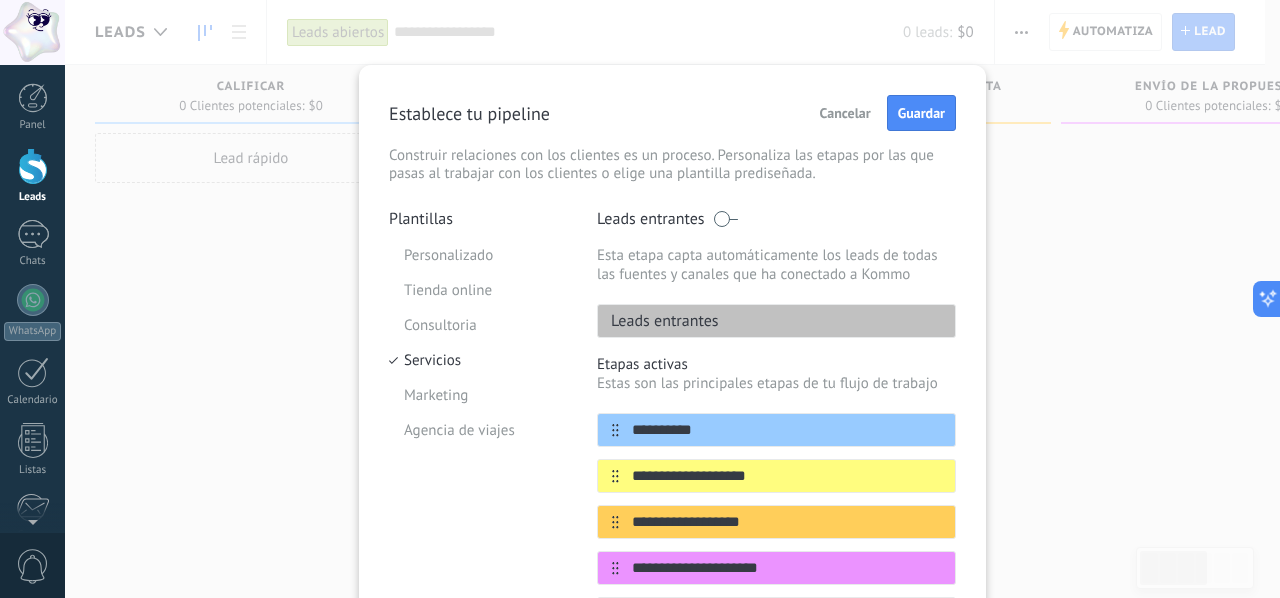 click on "Cancelar" at bounding box center (845, 113) 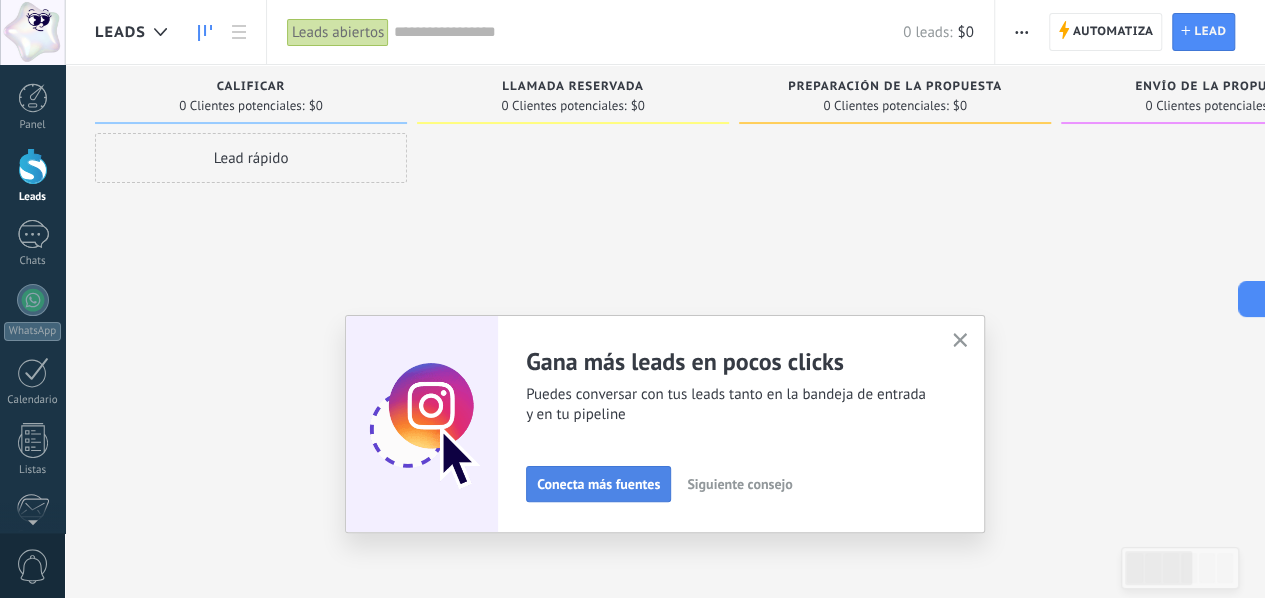 click on "Conecta más fuentes" at bounding box center (598, 484) 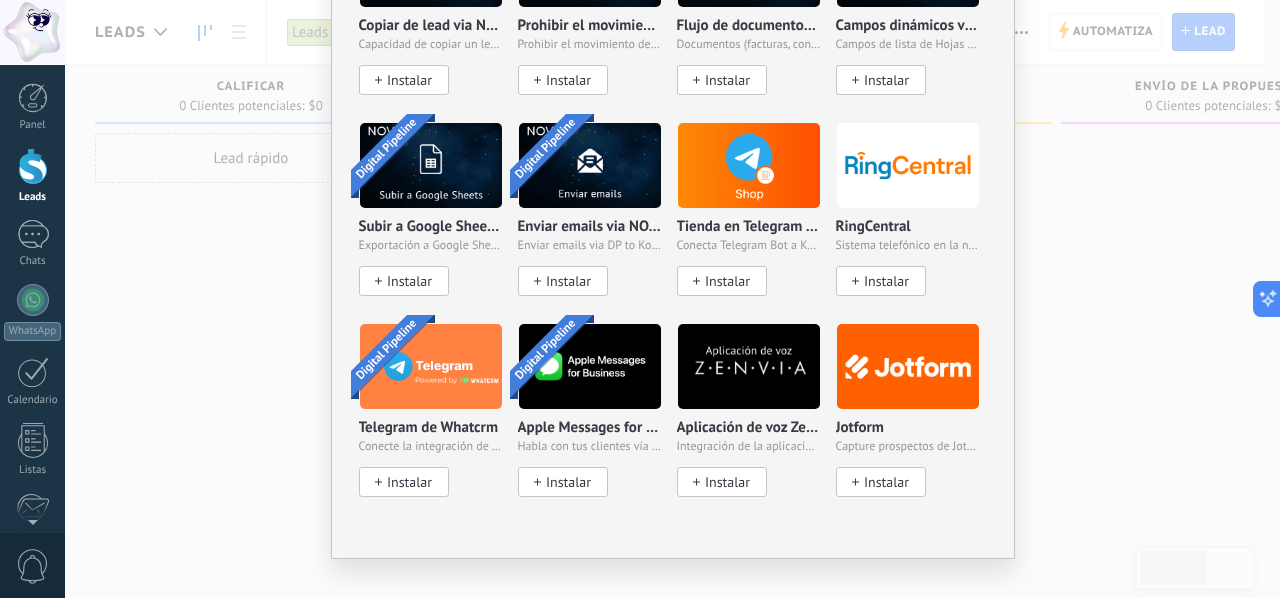 scroll, scrollTop: 3921, scrollLeft: 0, axis: vertical 